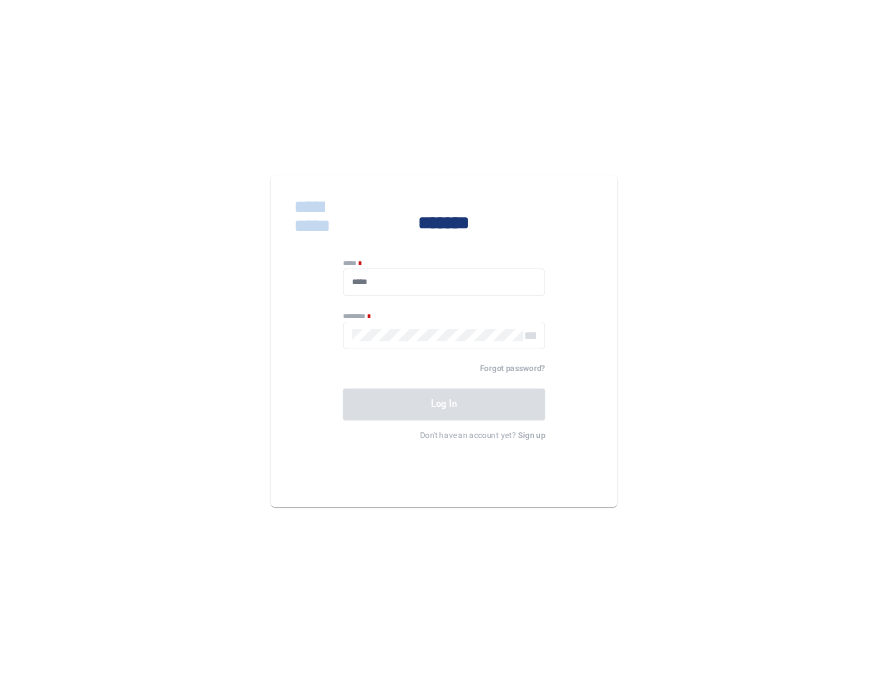 scroll, scrollTop: 0, scrollLeft: 0, axis: both 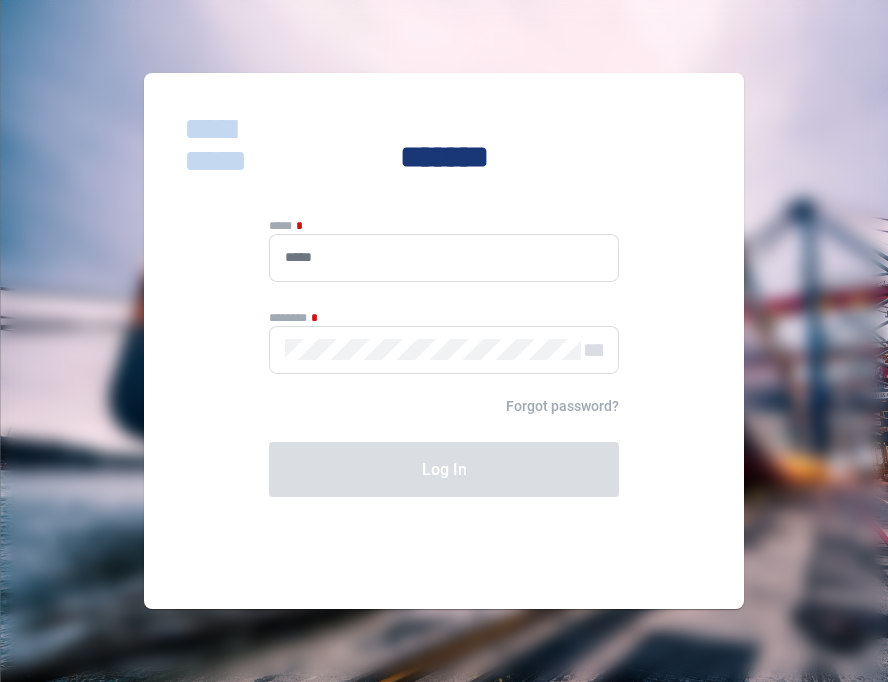 type on "**********" 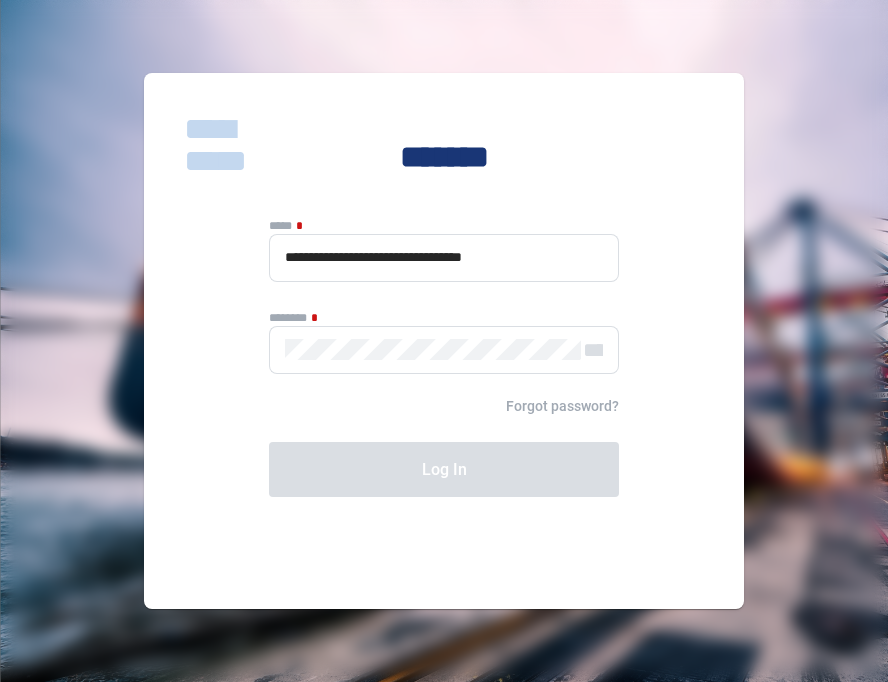 click on "******" at bounding box center (444, 350) 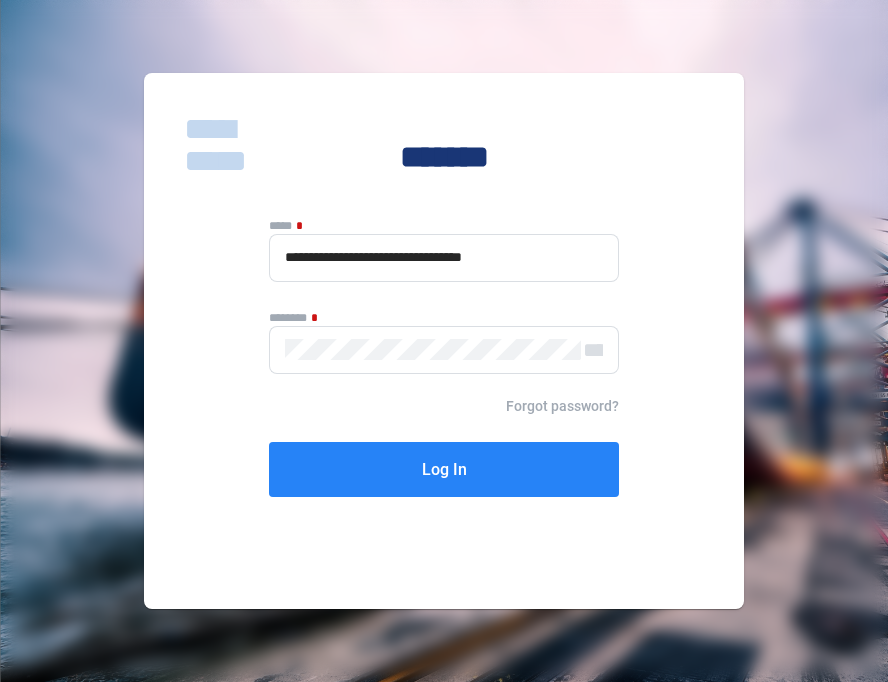 click on "Log In" at bounding box center [444, 469] 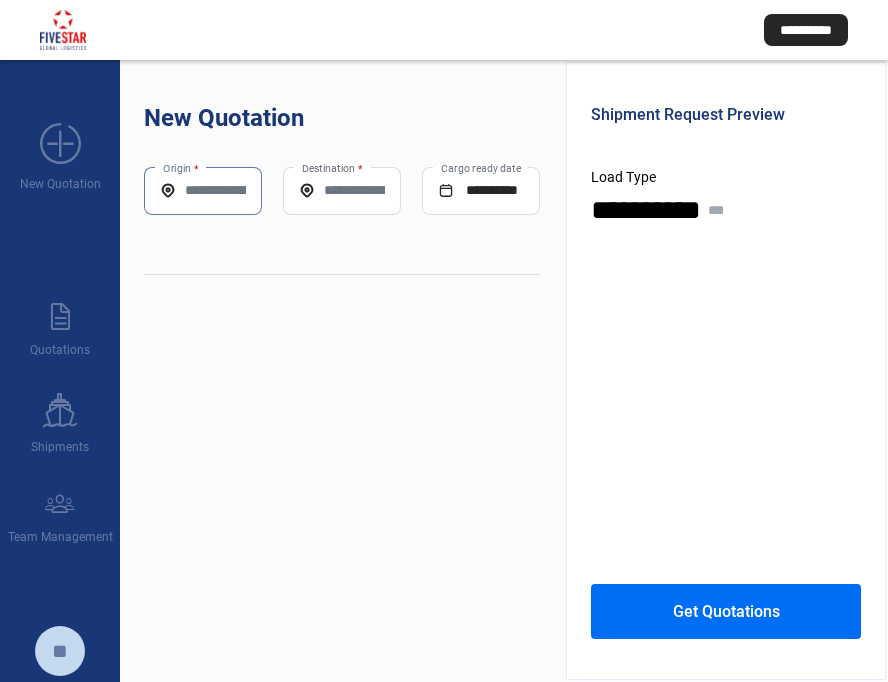 click on "Origin *" at bounding box center (203, 190) 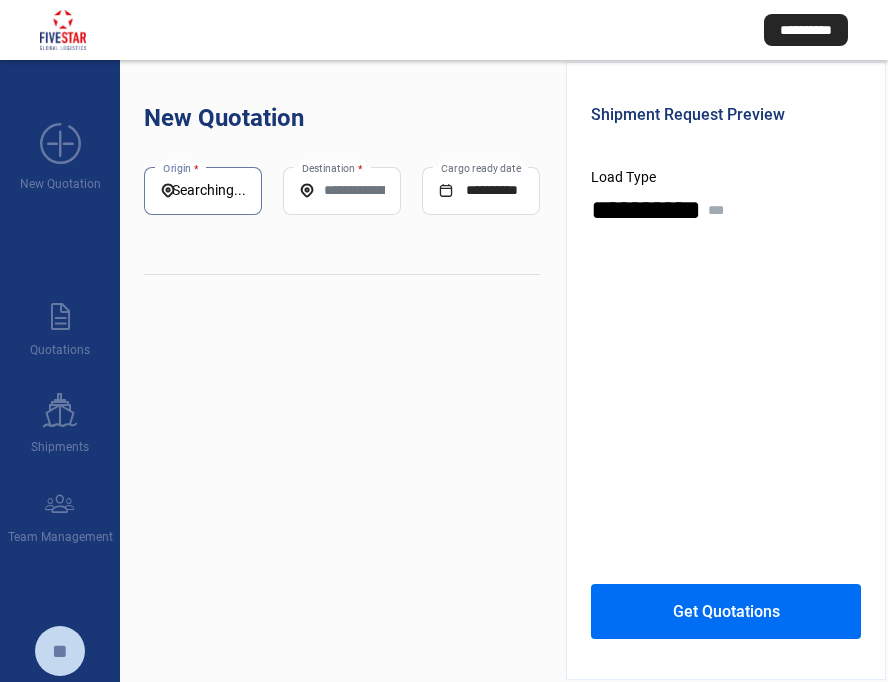 scroll, scrollTop: 0, scrollLeft: 37, axis: horizontal 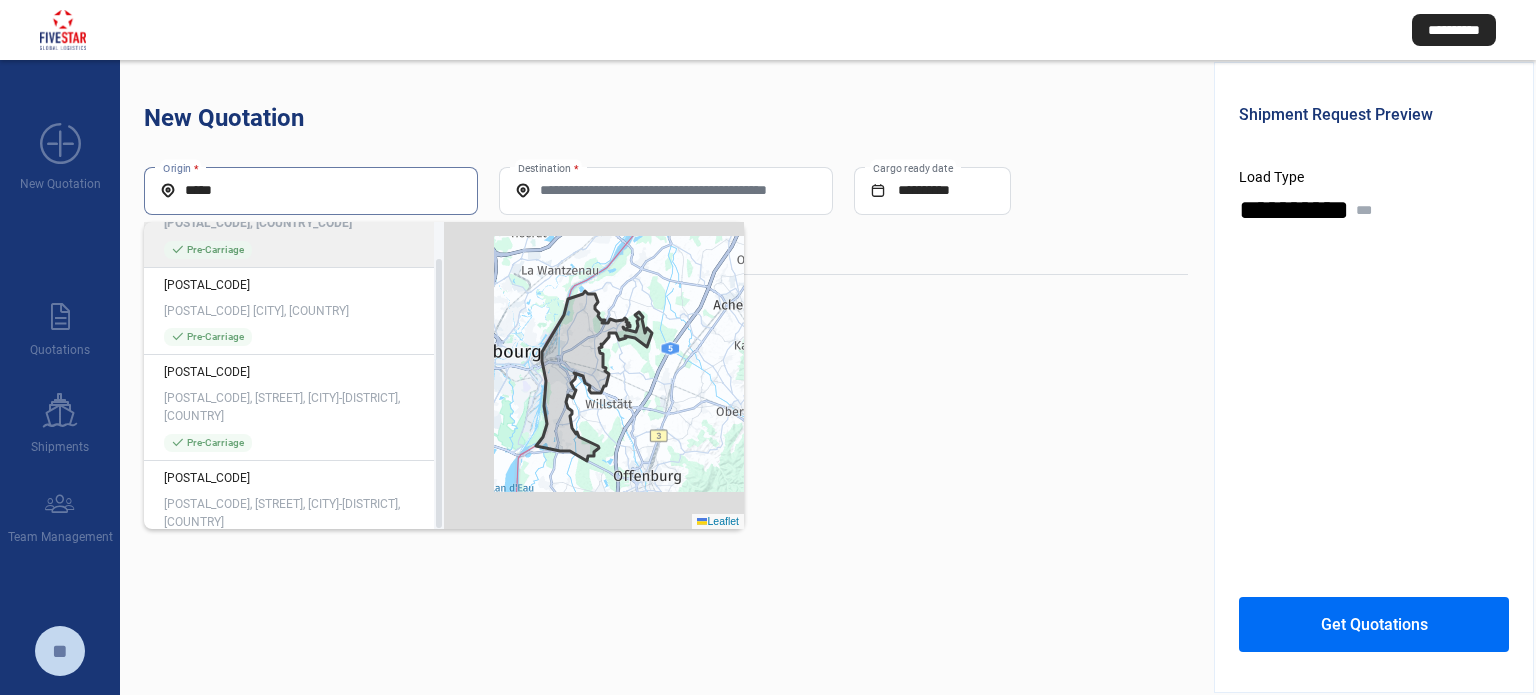 click on "*****" at bounding box center [311, 190] 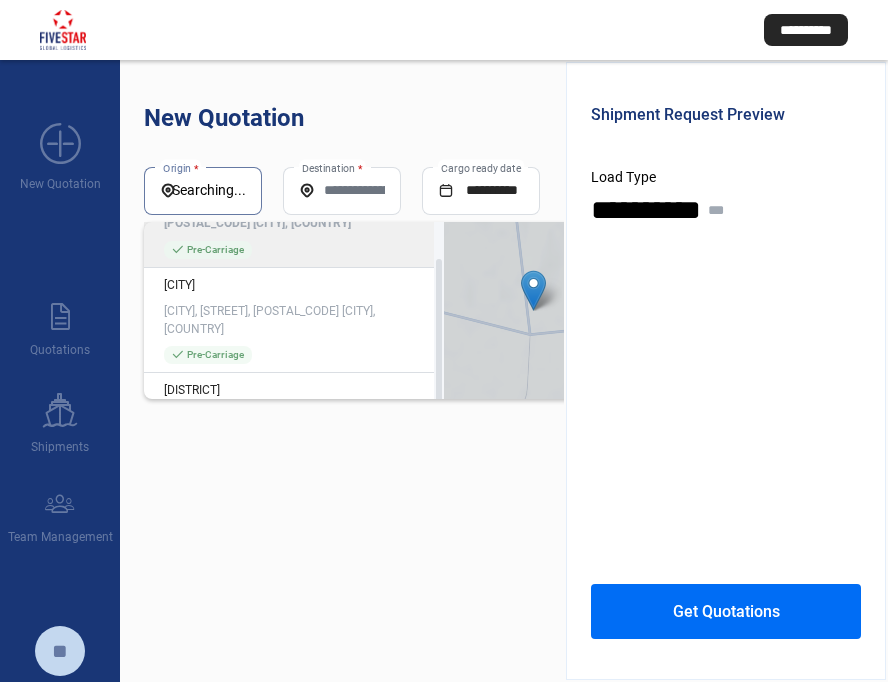 scroll, scrollTop: 0, scrollLeft: 38, axis: horizontal 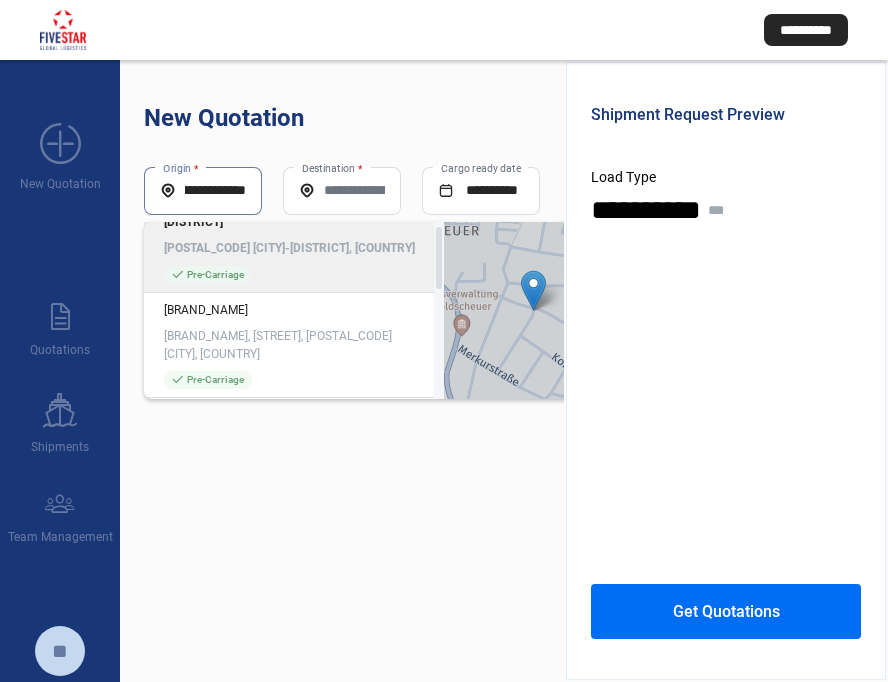 type on "**********" 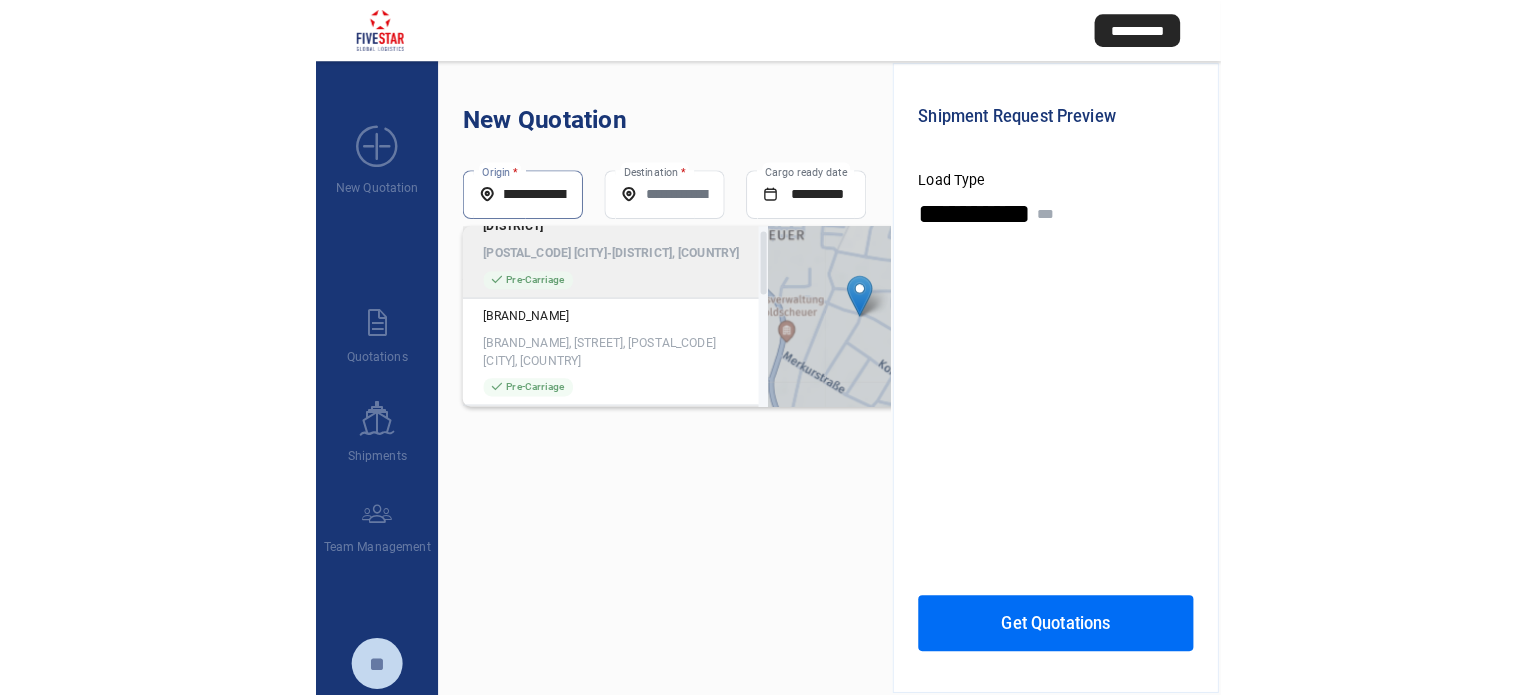 scroll, scrollTop: 0, scrollLeft: 0, axis: both 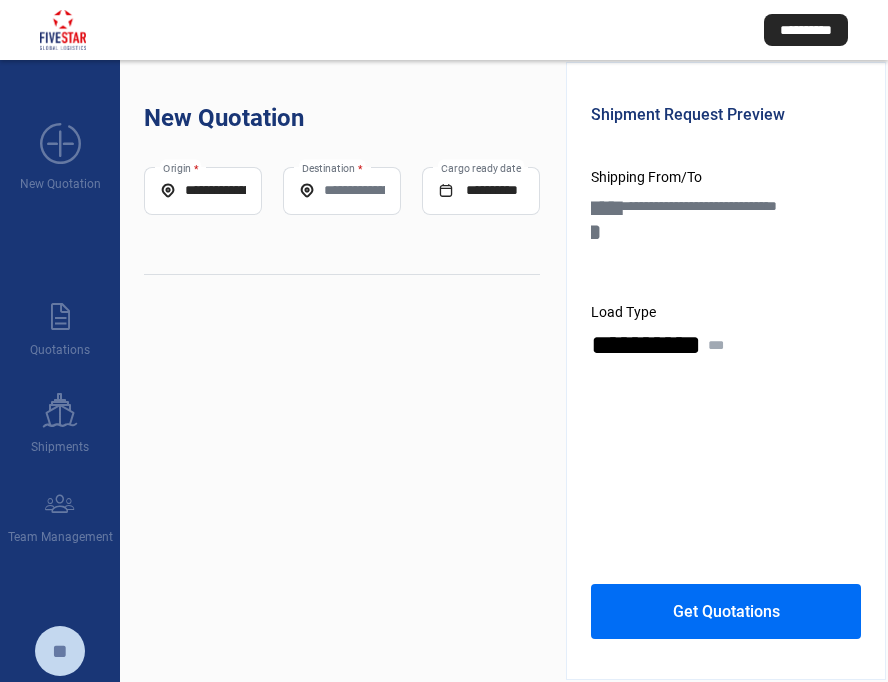click on "Destination *" at bounding box center (342, 191) 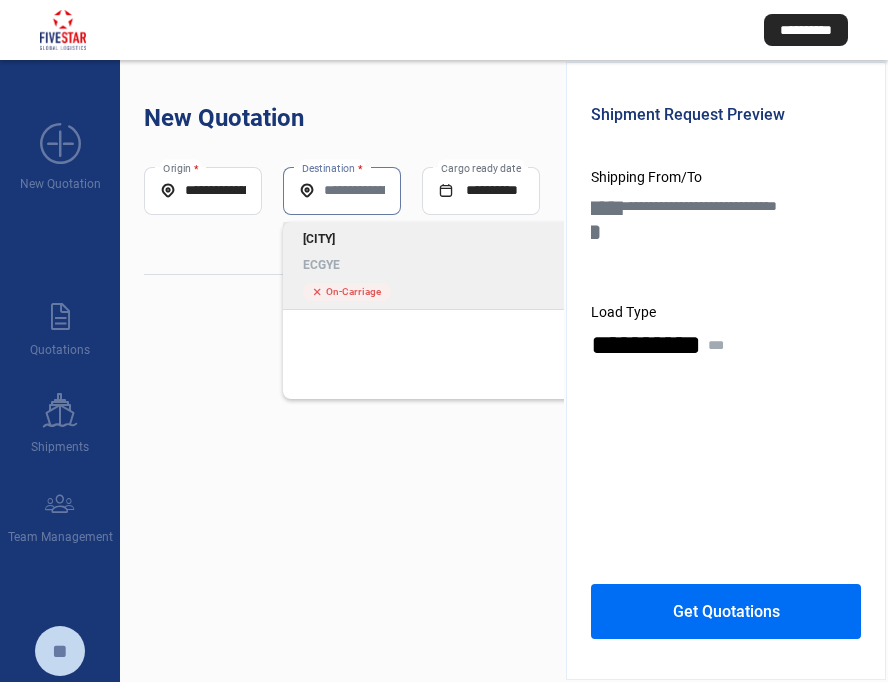 click on "ECGYE" at bounding box center (433, 265) 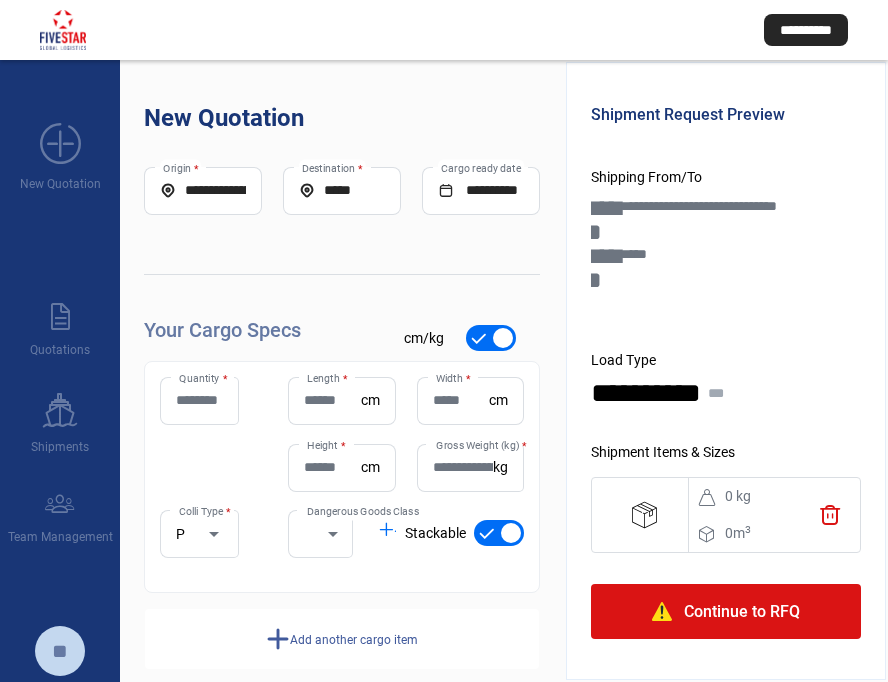 click on "Quantity *" at bounding box center (199, 400) 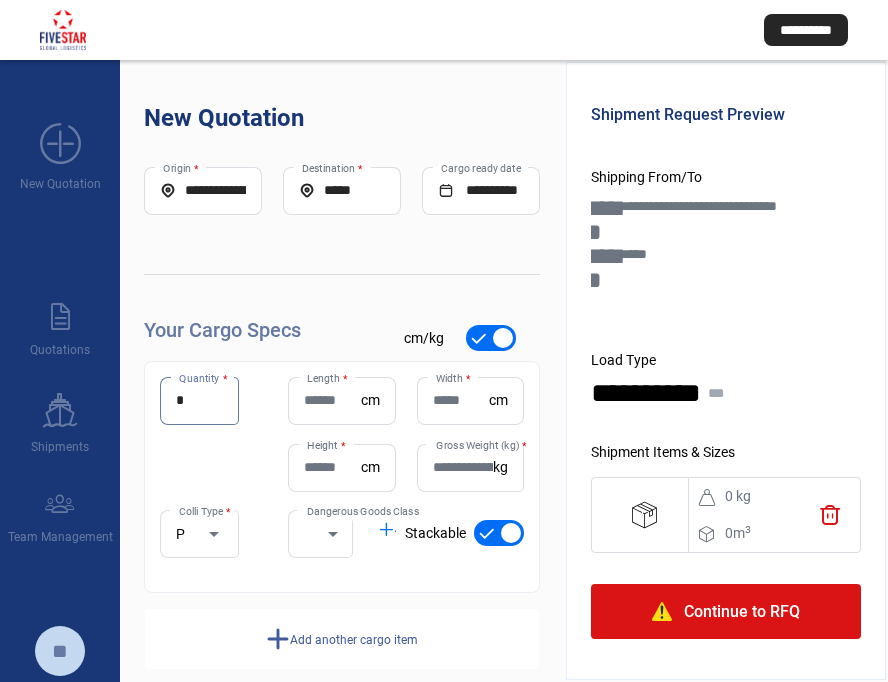 type on "*" 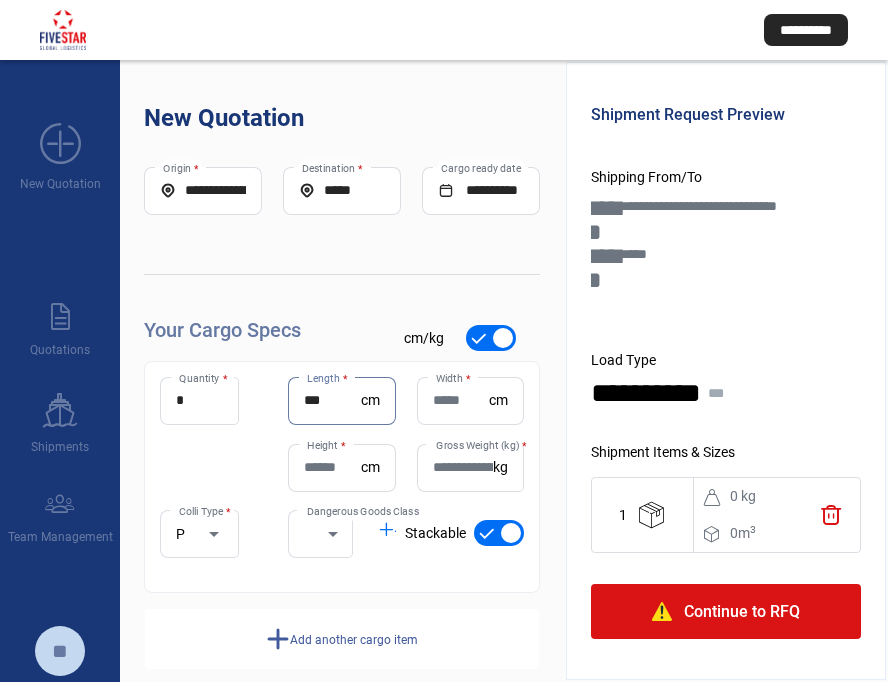 type on "***" 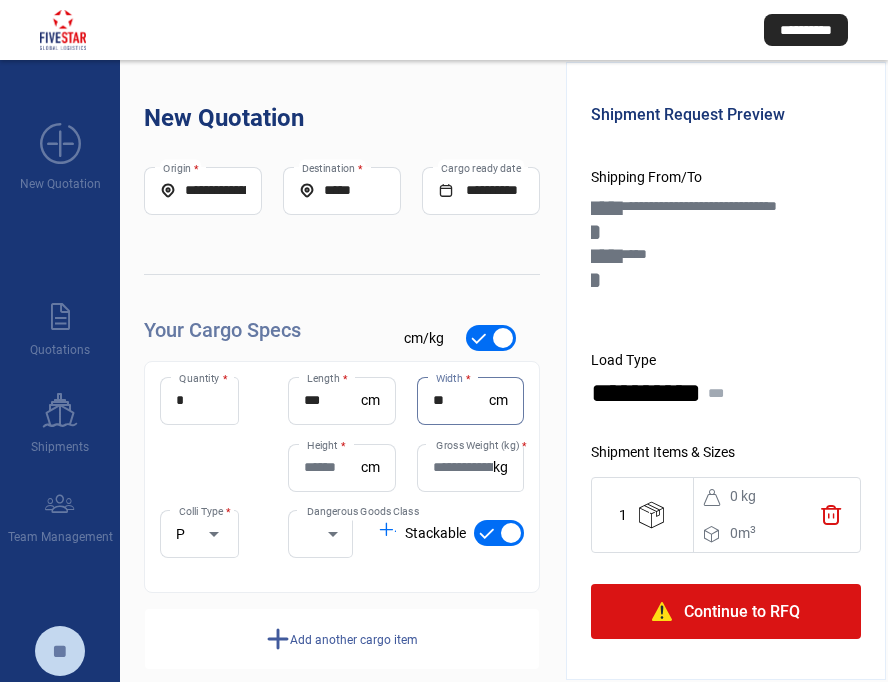 type on "**" 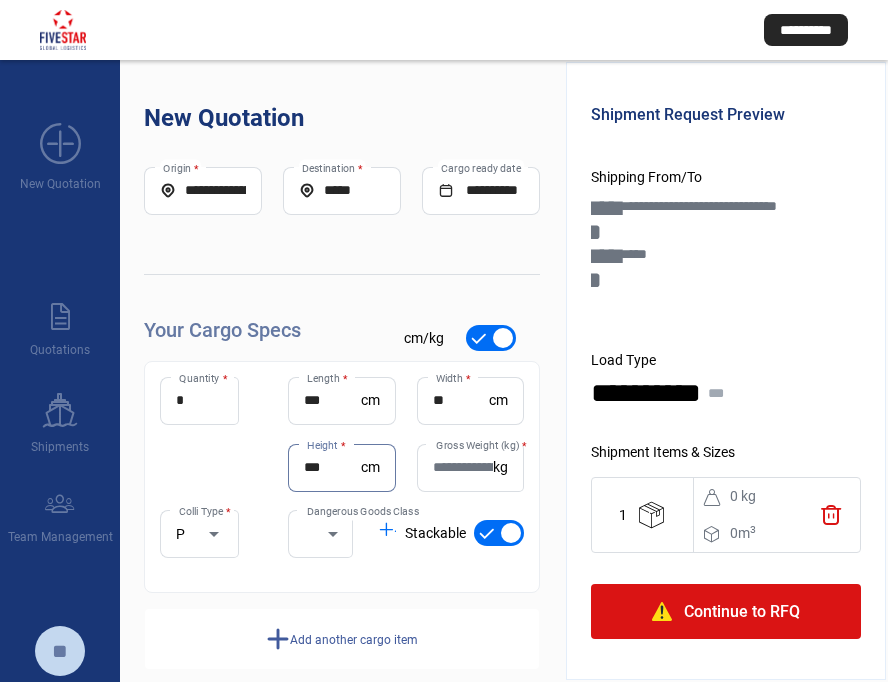 type on "***" 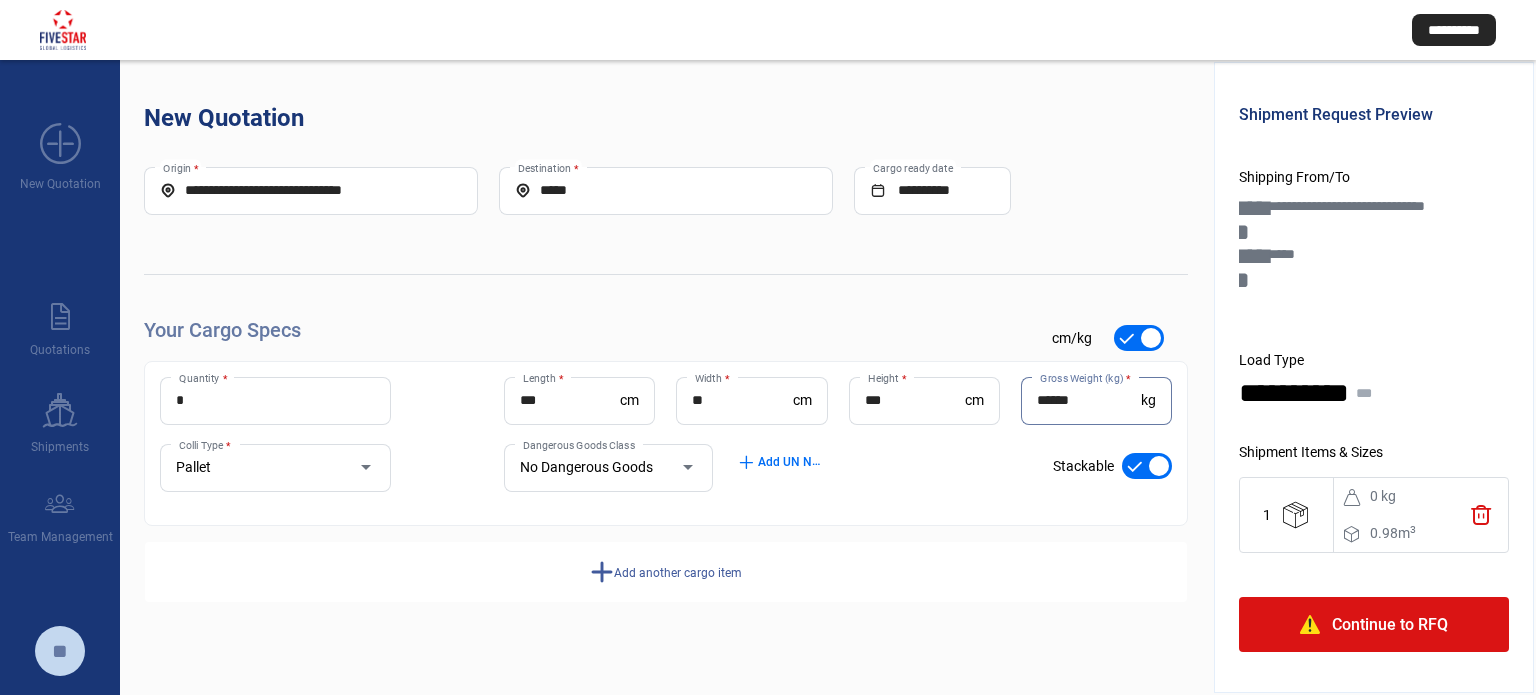 click on "No Dangerous Goods" at bounding box center (586, 467) 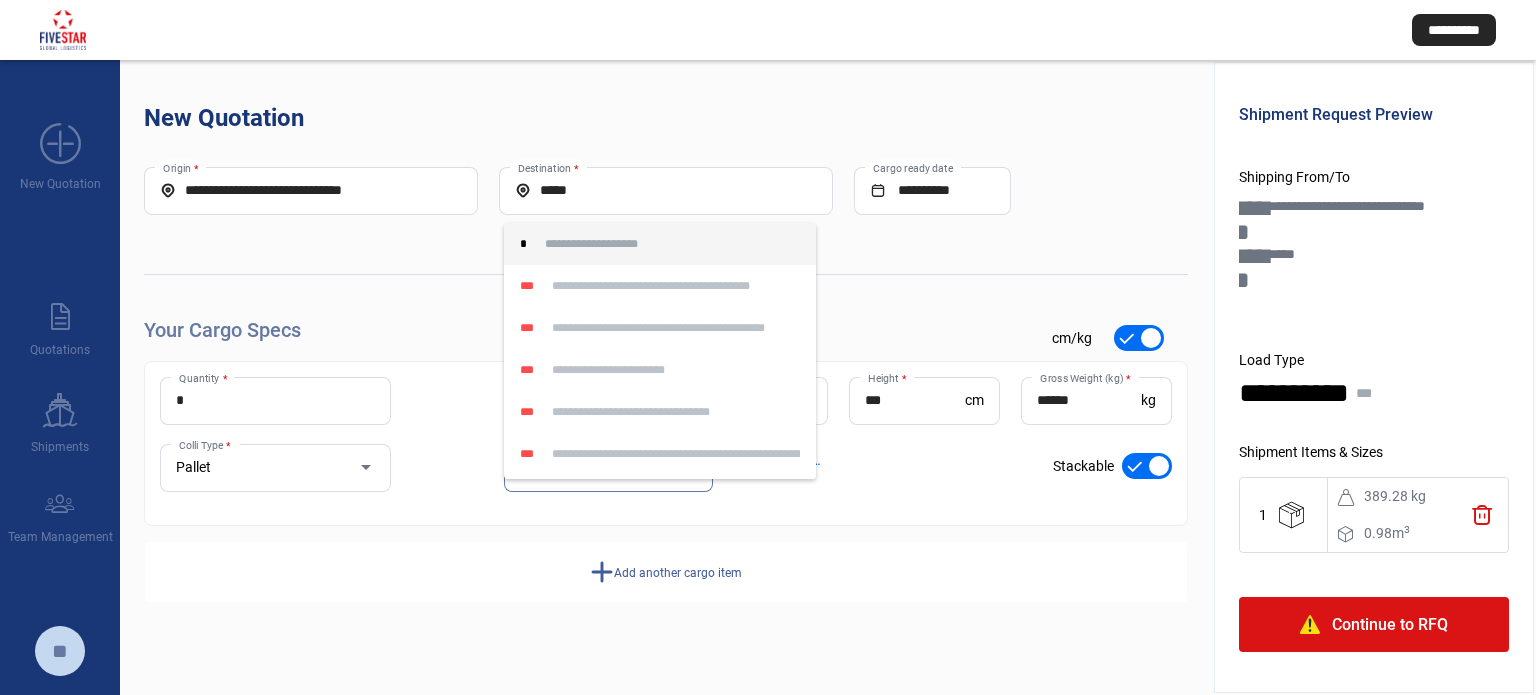 click at bounding box center (768, 347) 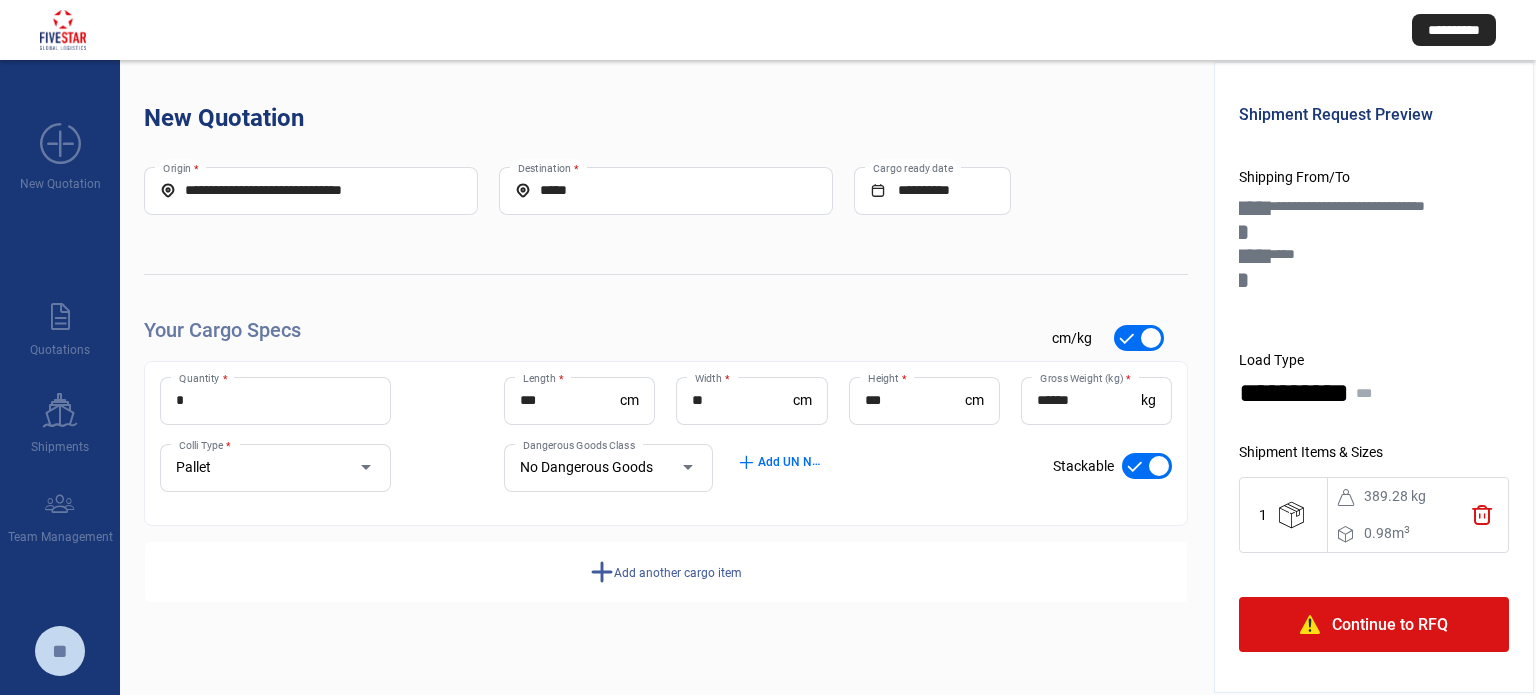 click on "Pallet" at bounding box center (256, 468) 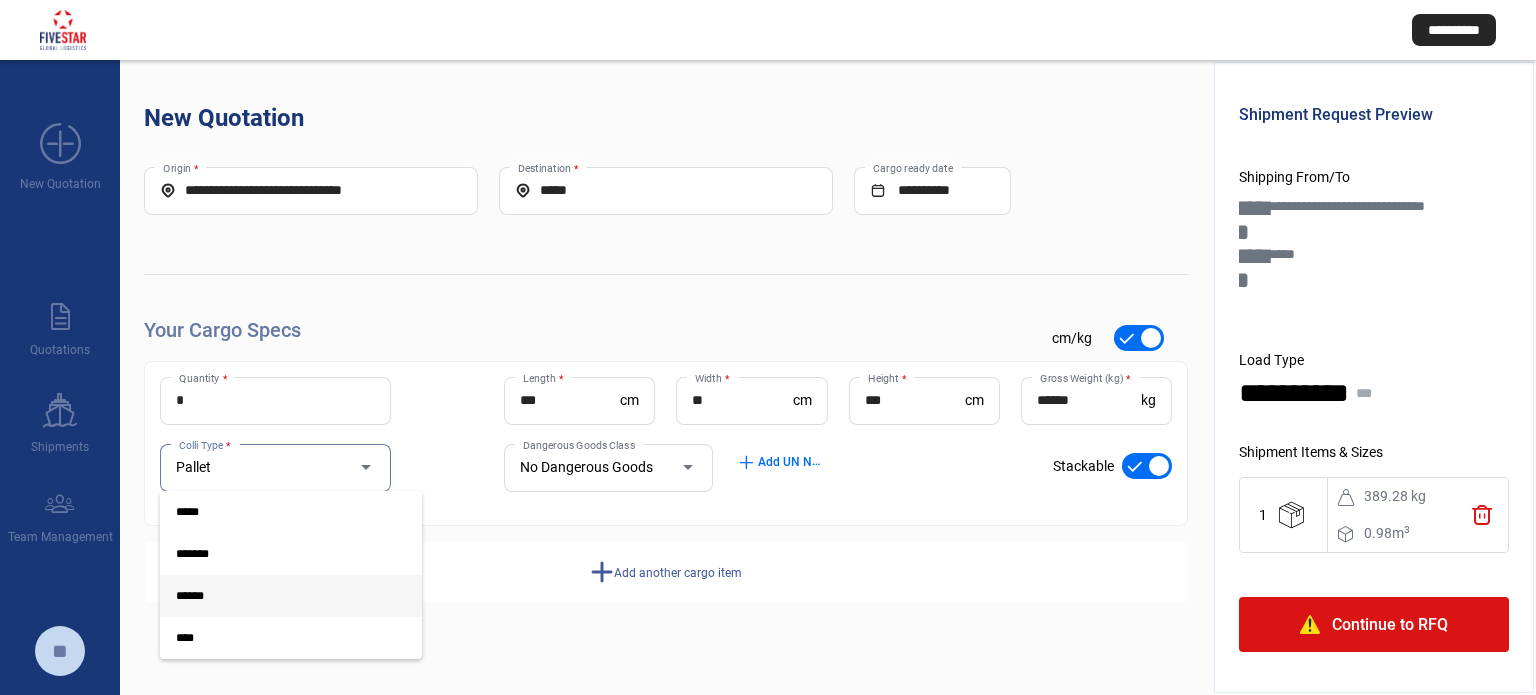 drag, startPoint x: 1092, startPoint y: 396, endPoint x: 1056, endPoint y: 402, distance: 36.496574 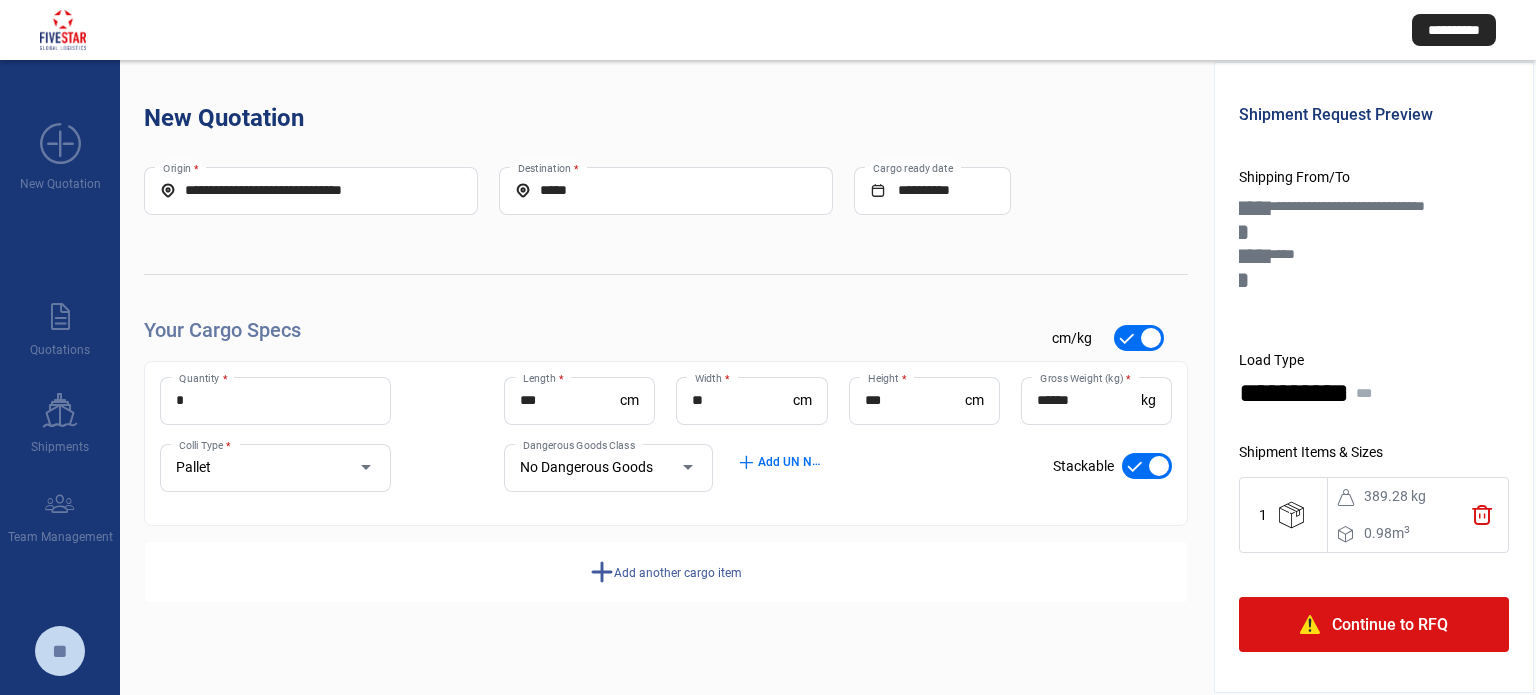 click on "******" at bounding box center (1089, 400) 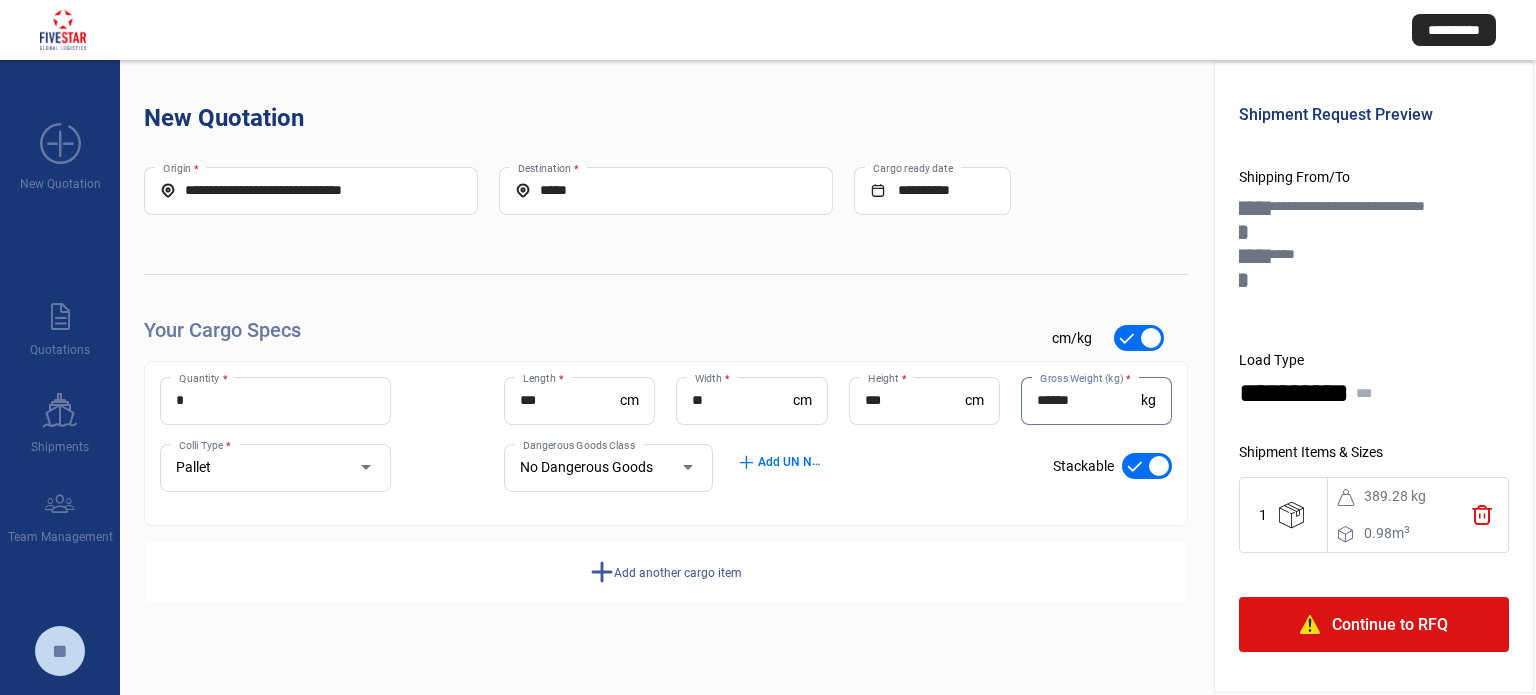 drag, startPoint x: 1083, startPoint y: 399, endPoint x: 983, endPoint y: 349, distance: 111.8034 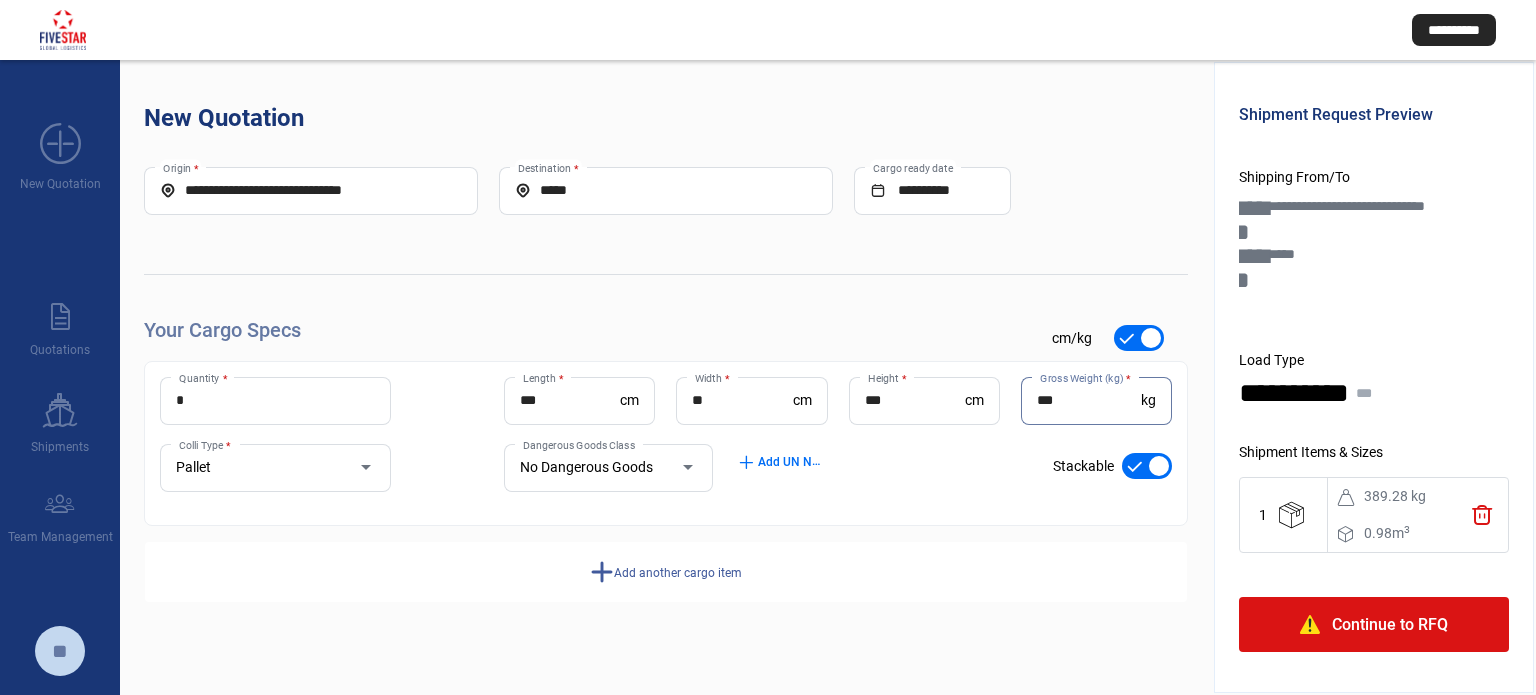type on "***" 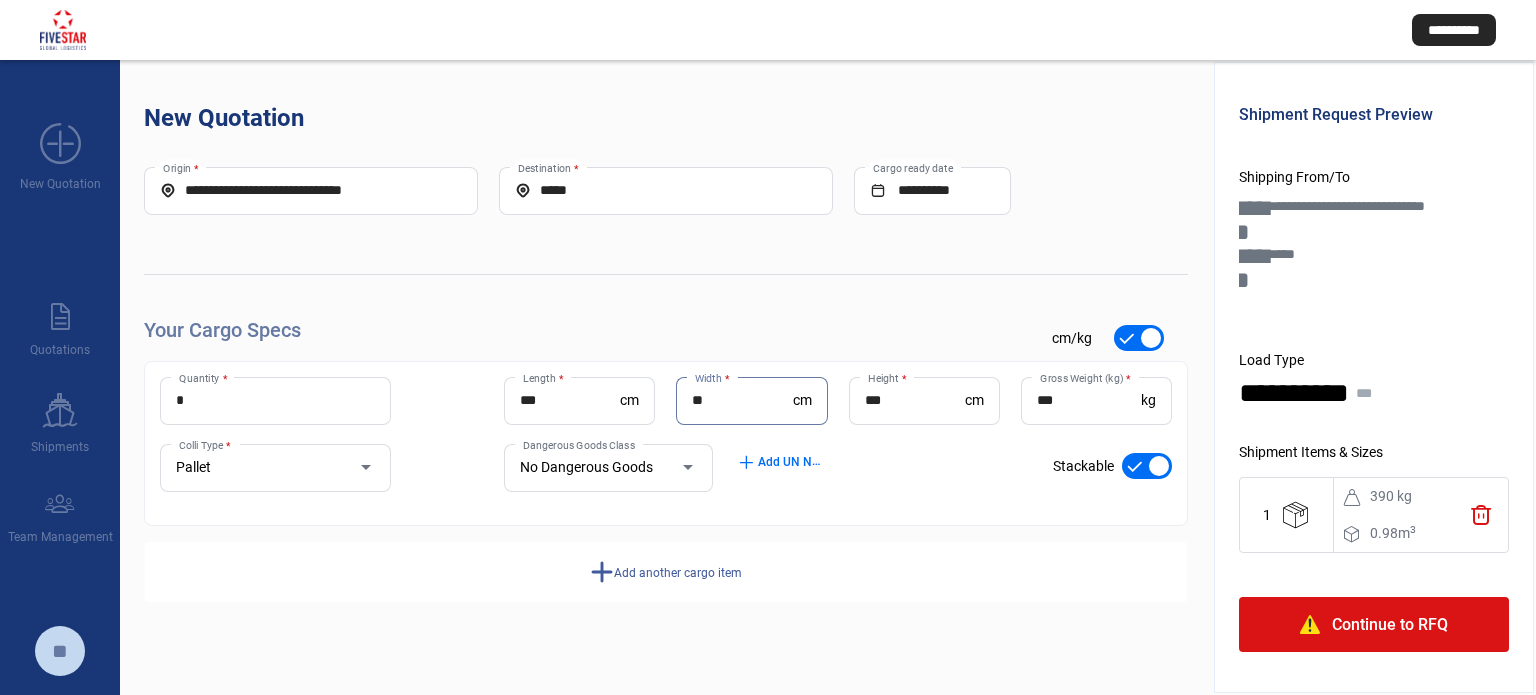 click on "**" at bounding box center (742, 400) 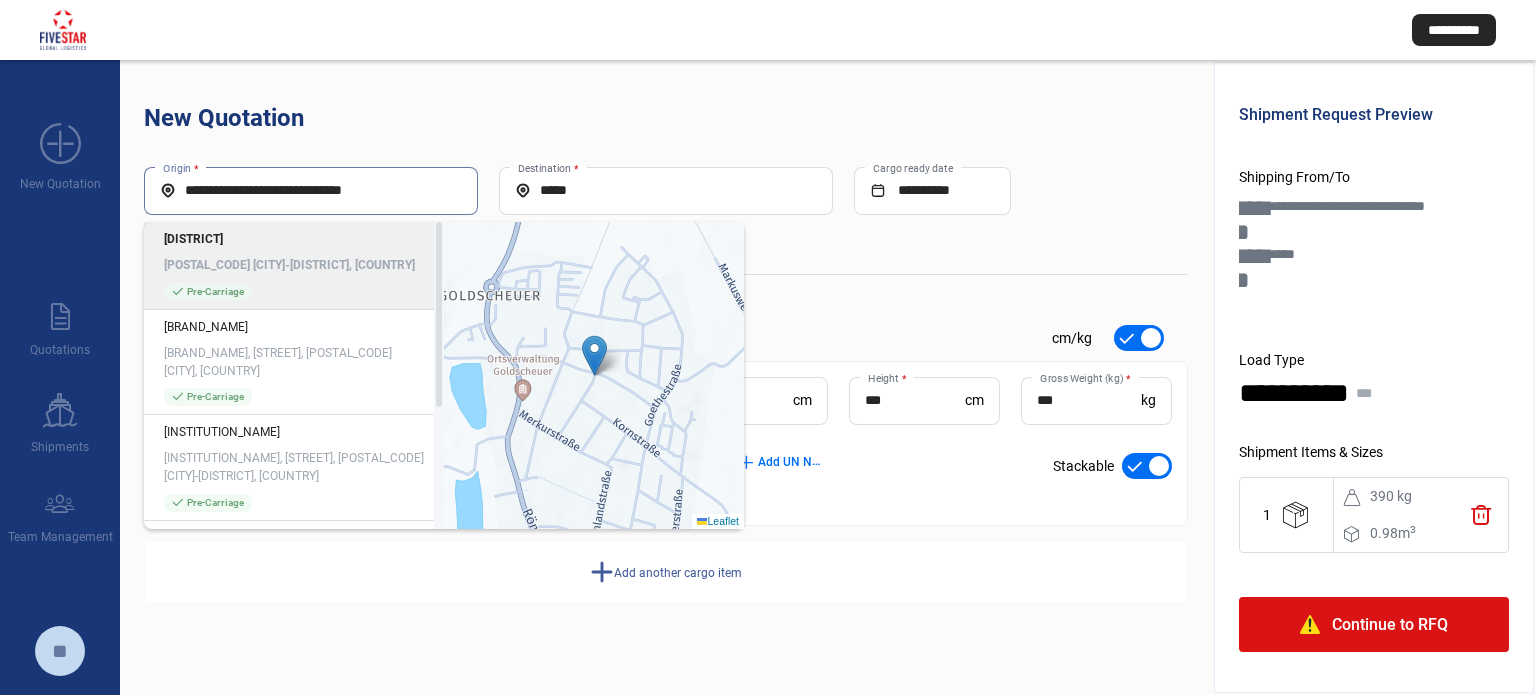 drag, startPoint x: 393, startPoint y: 190, endPoint x: 256, endPoint y: 195, distance: 137.09122 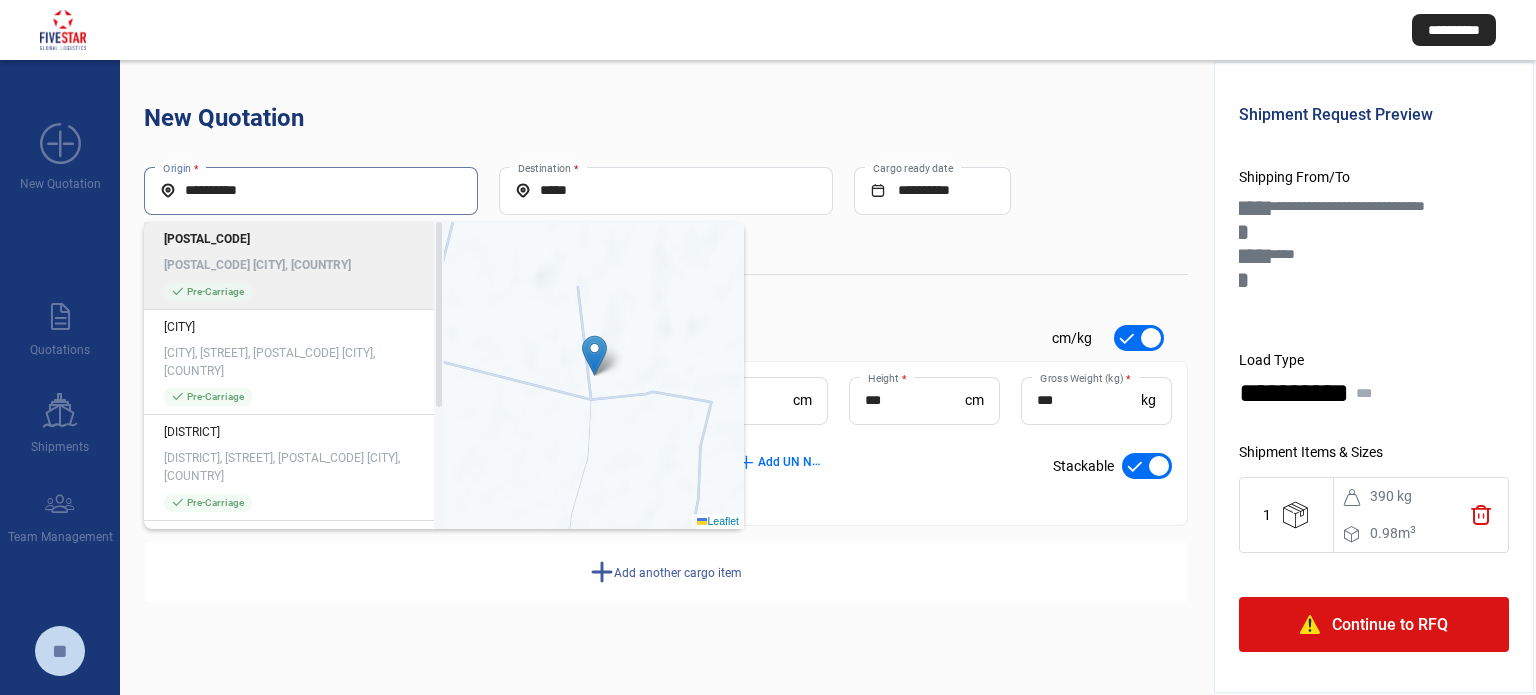 click on "[POSTAL_CODE] [CITY], [COUNTRY]" at bounding box center (294, 265) 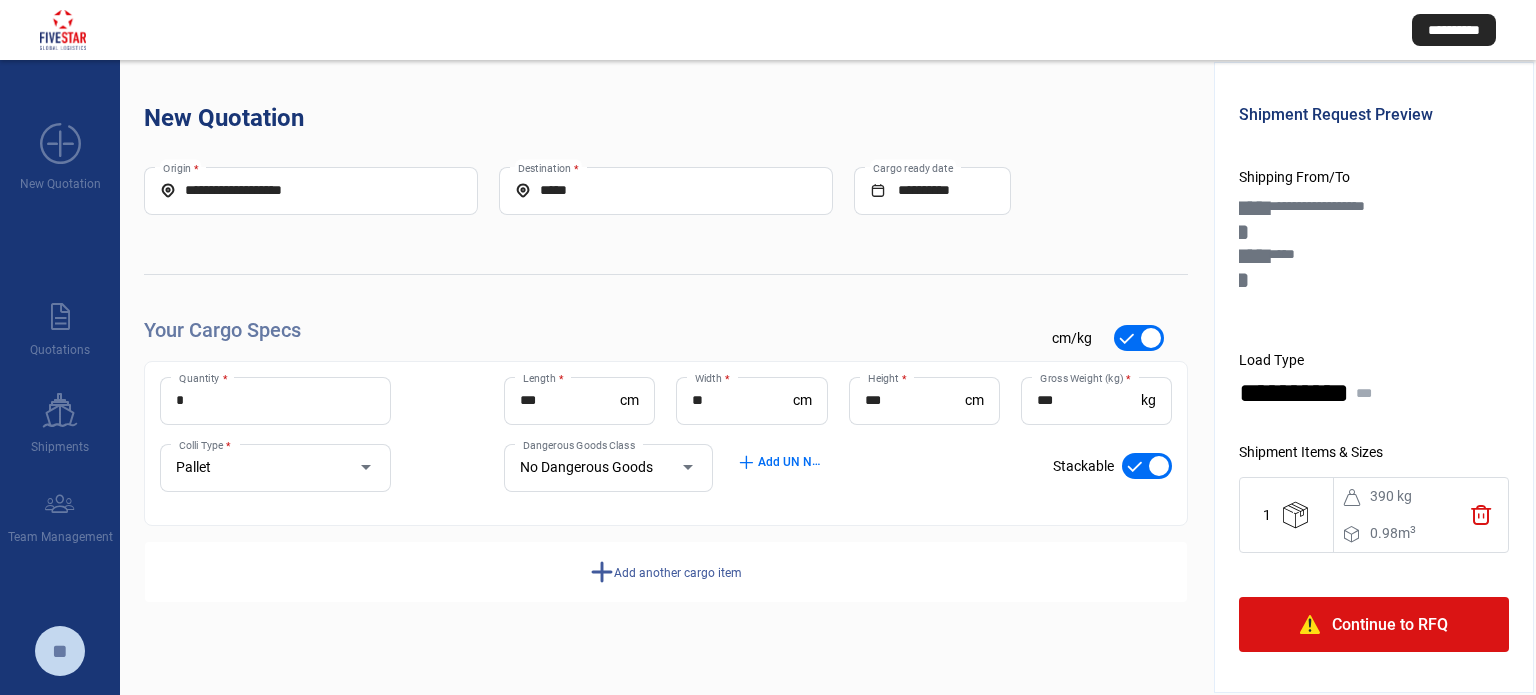 click on "*****" at bounding box center (666, 190) 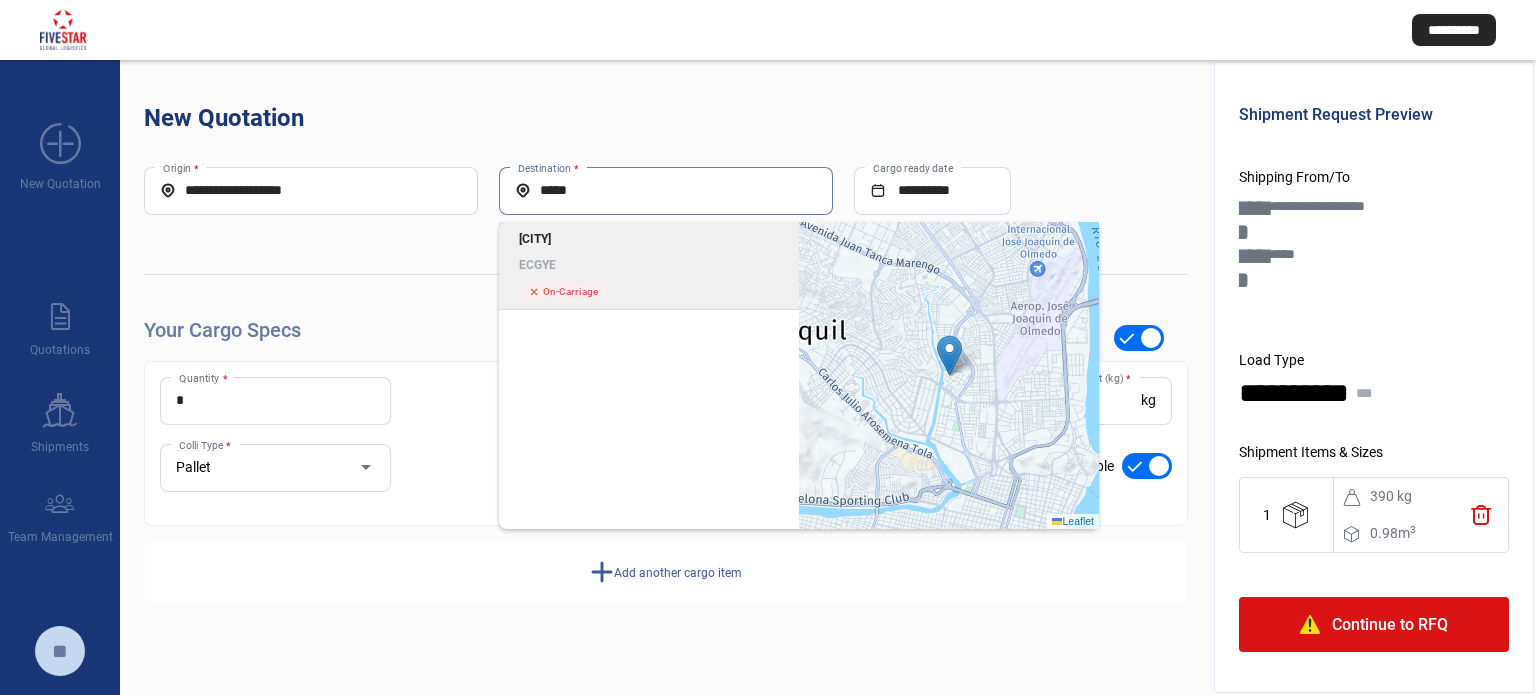 click on "*****" at bounding box center (666, 190) 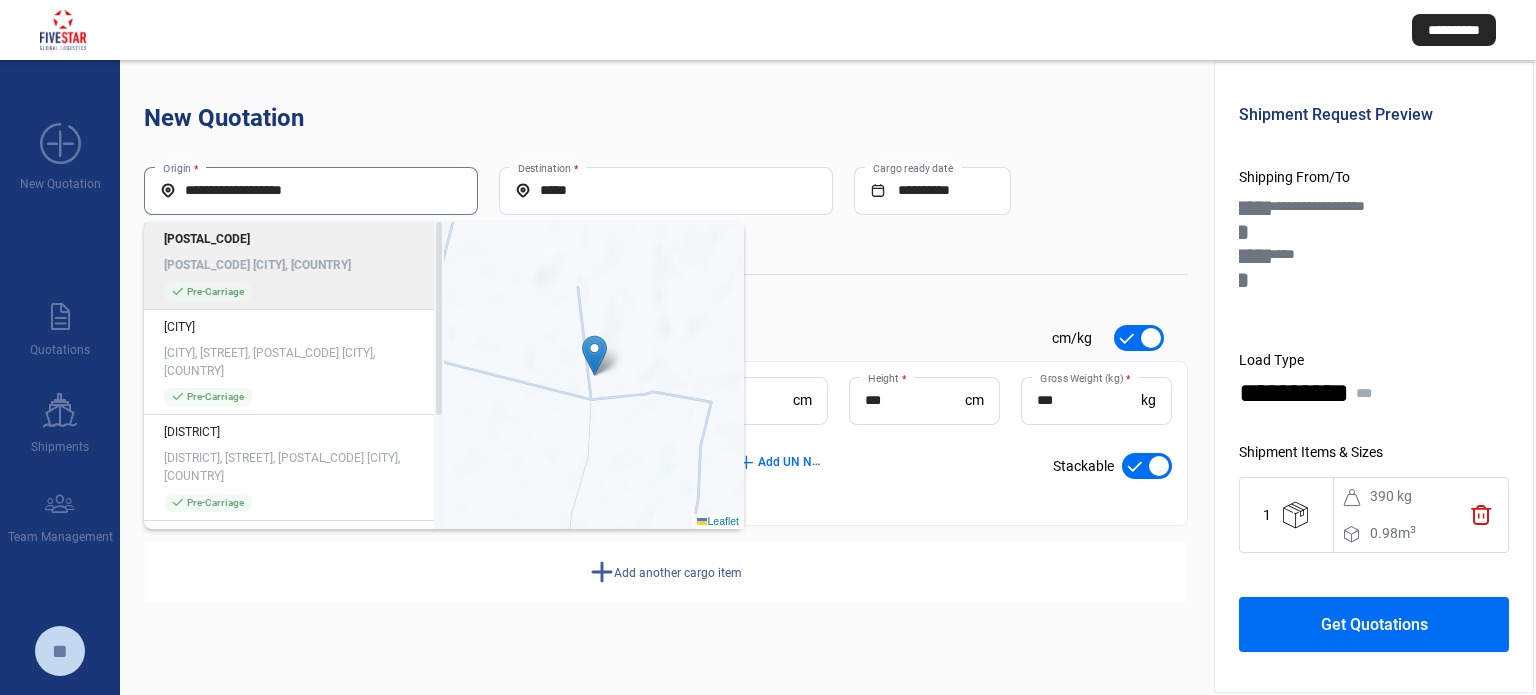 drag, startPoint x: 337, startPoint y: 184, endPoint x: 256, endPoint y: 194, distance: 81.61495 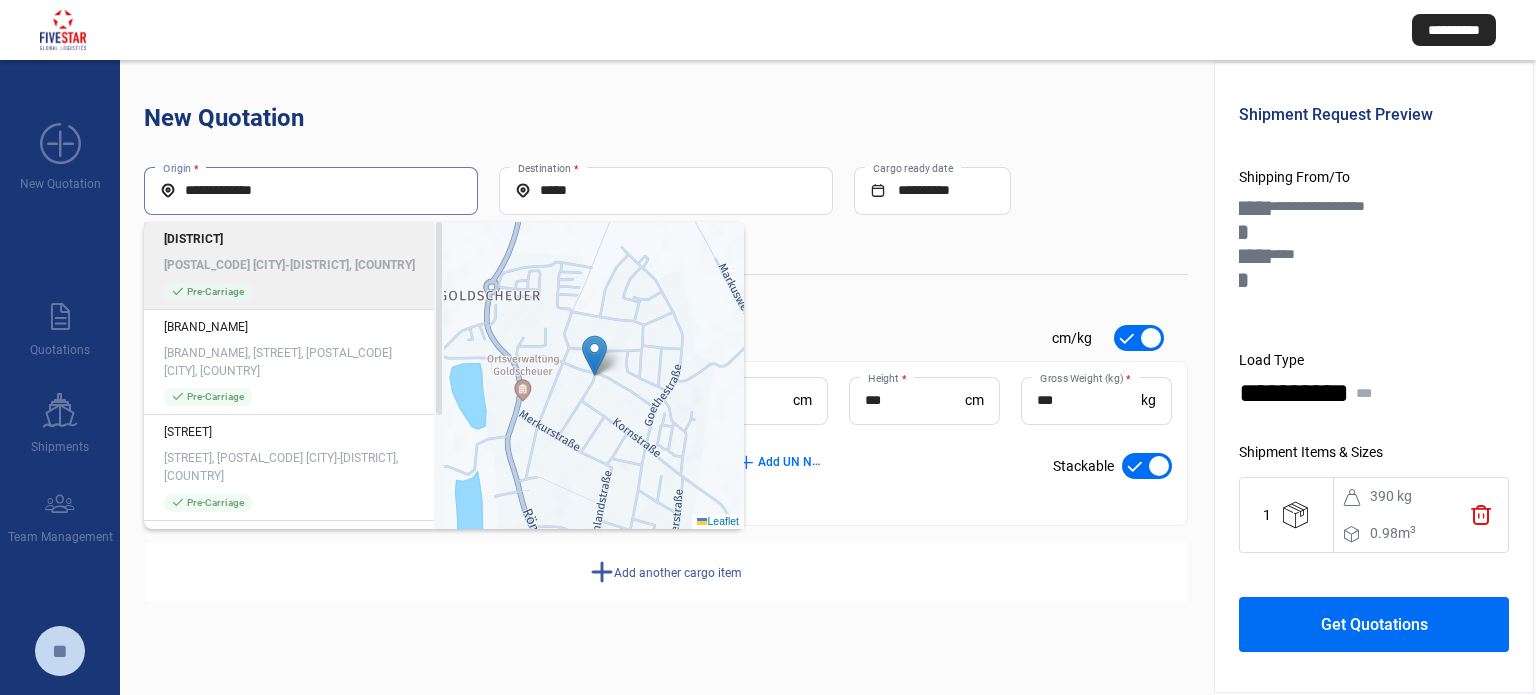 type on "**********" 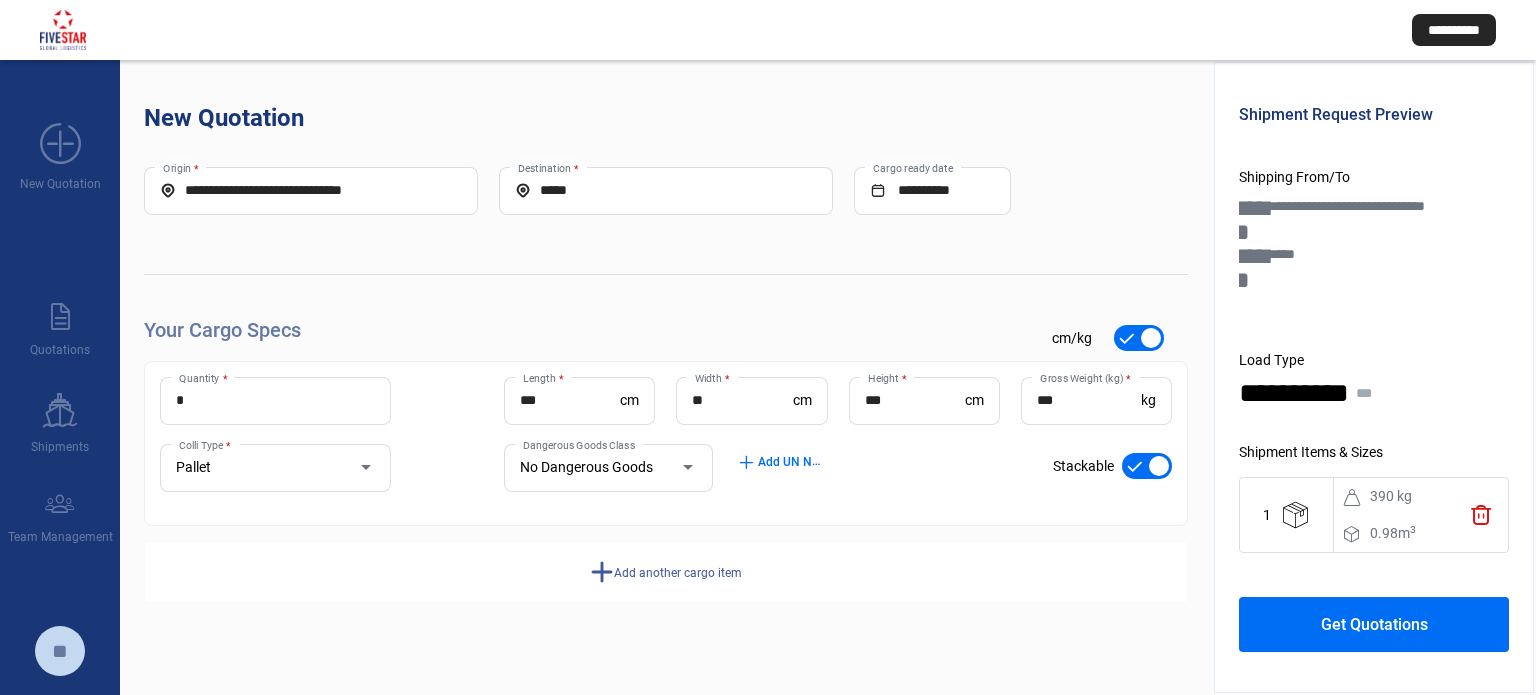 click on "Get Quotations" at bounding box center (1374, 624) 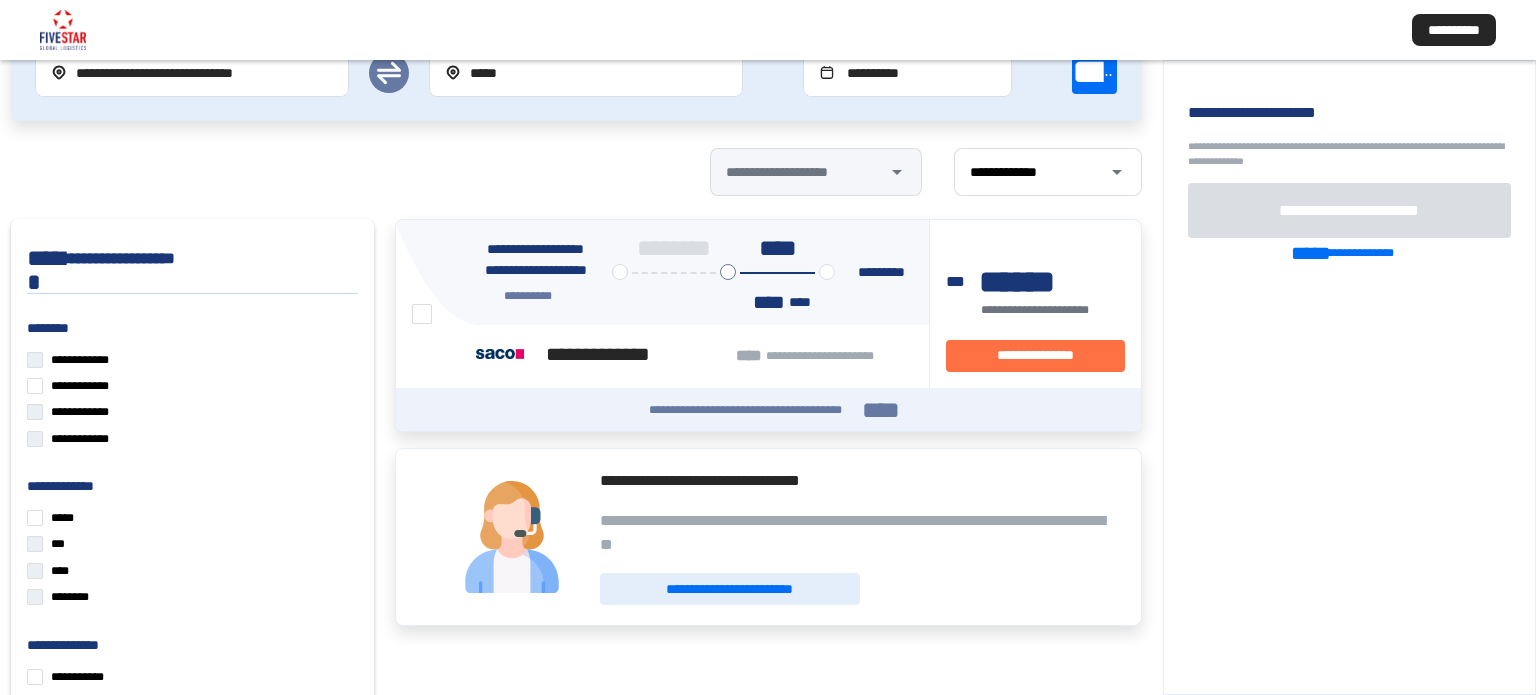 scroll, scrollTop: 0, scrollLeft: 0, axis: both 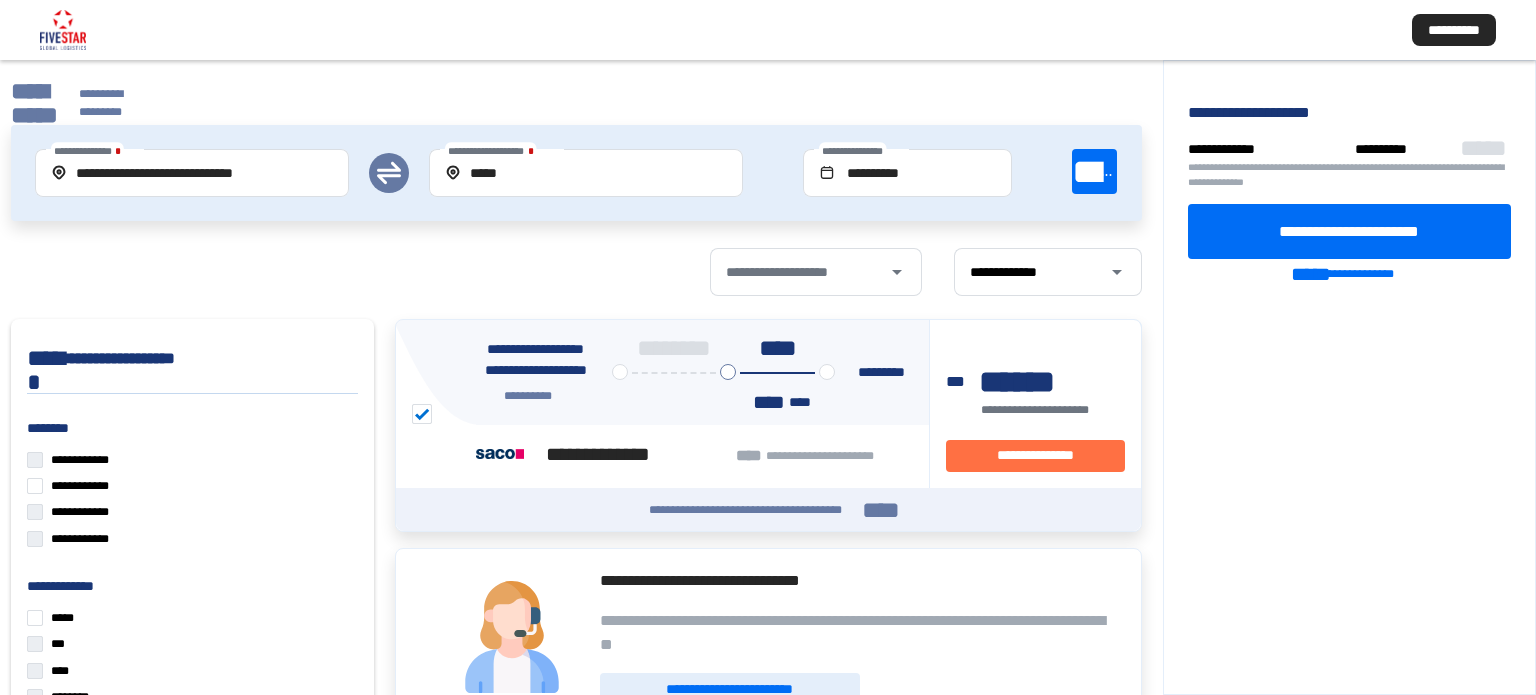 click on "**********" at bounding box center (77, 103) 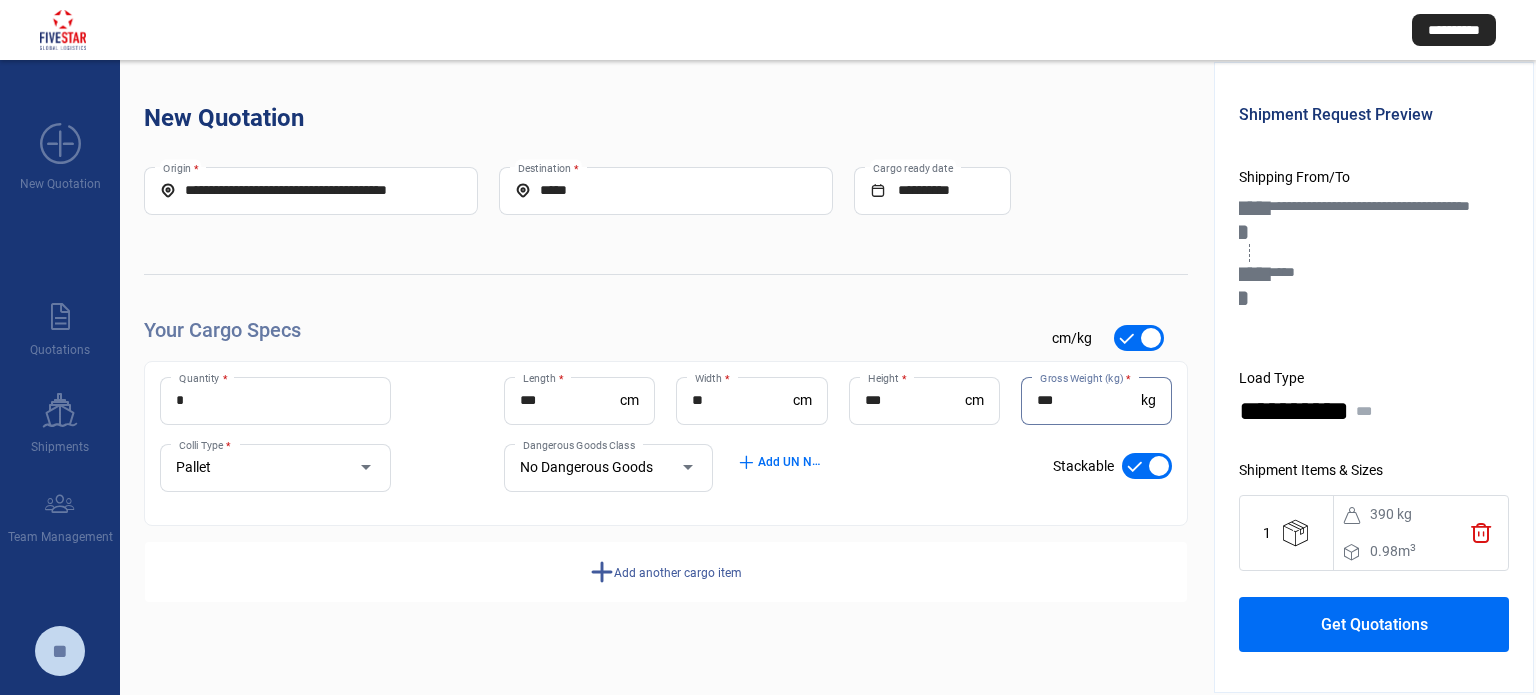 drag, startPoint x: 1060, startPoint y: 399, endPoint x: 962, endPoint y: 692, distance: 308.95468 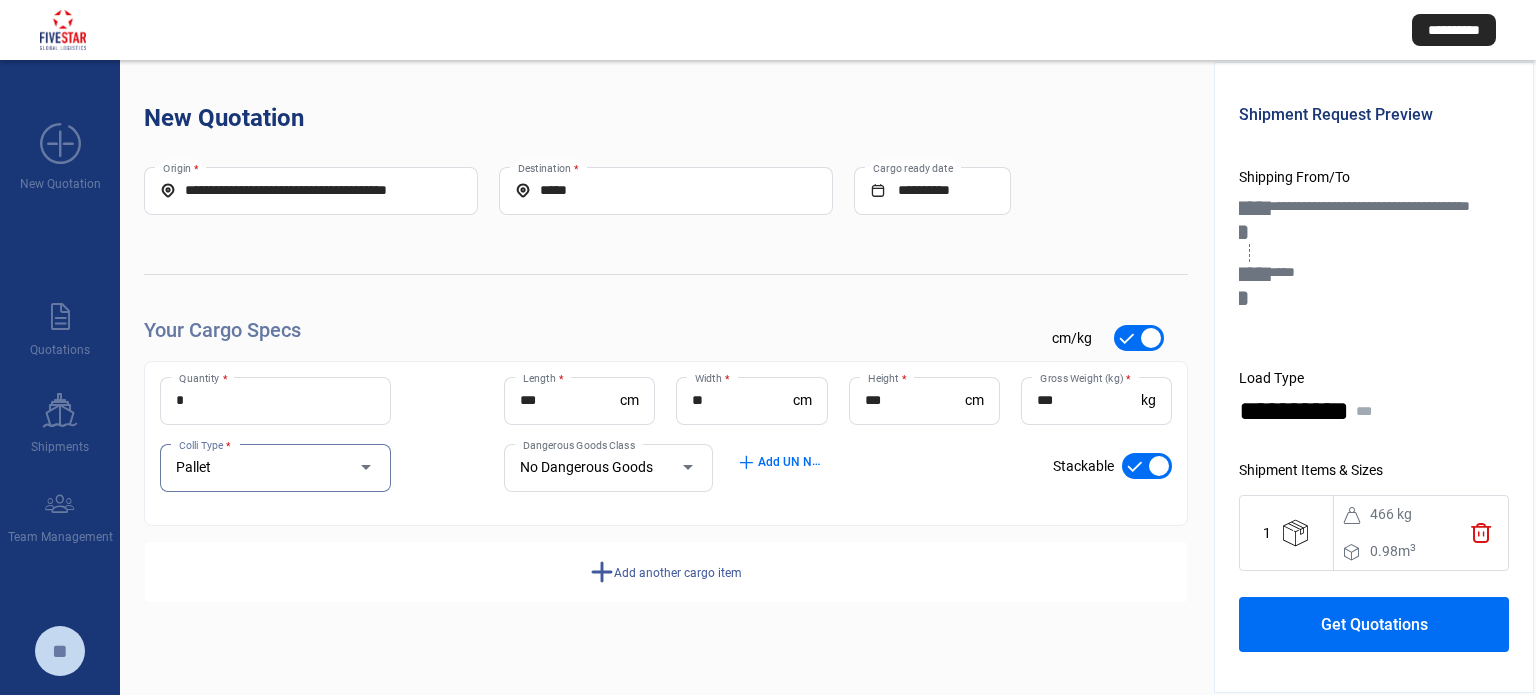 click on "Pallet" at bounding box center (256, 468) 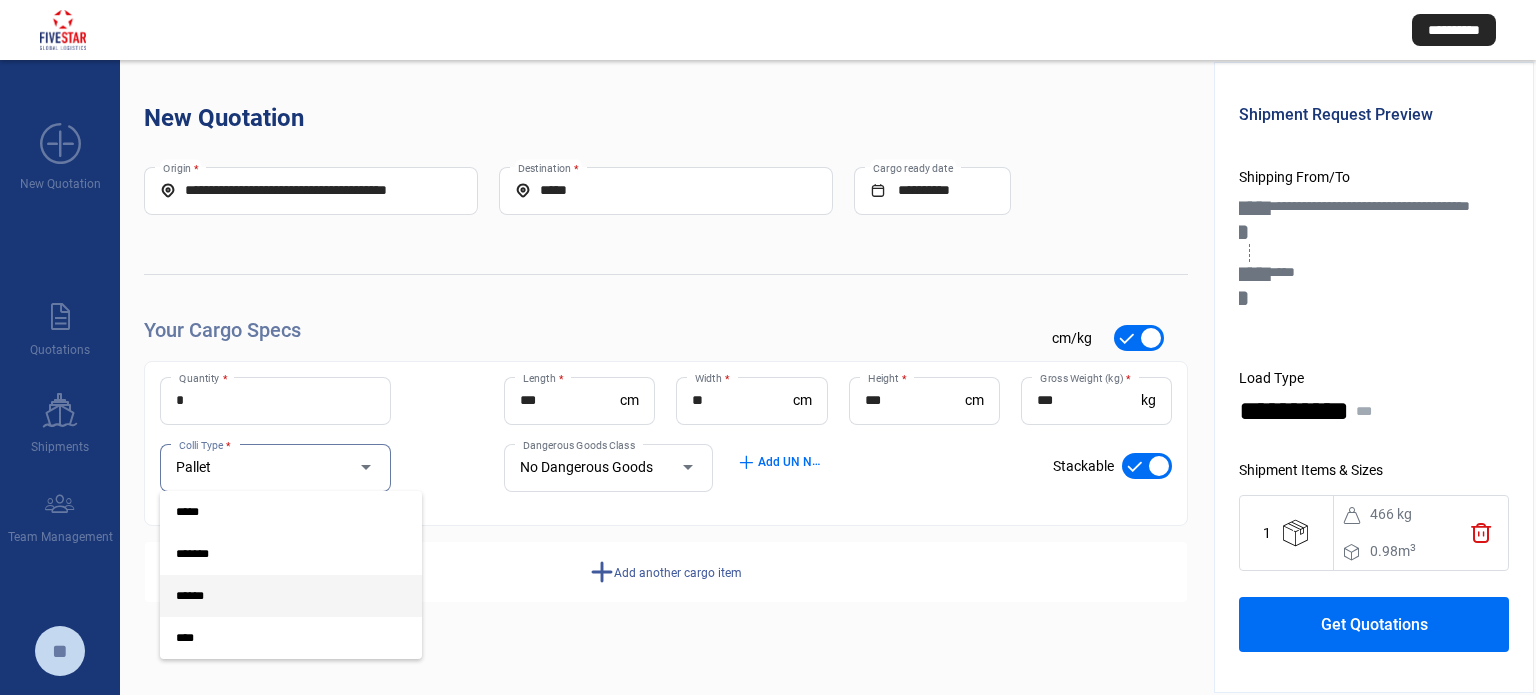 click at bounding box center [768, 347] 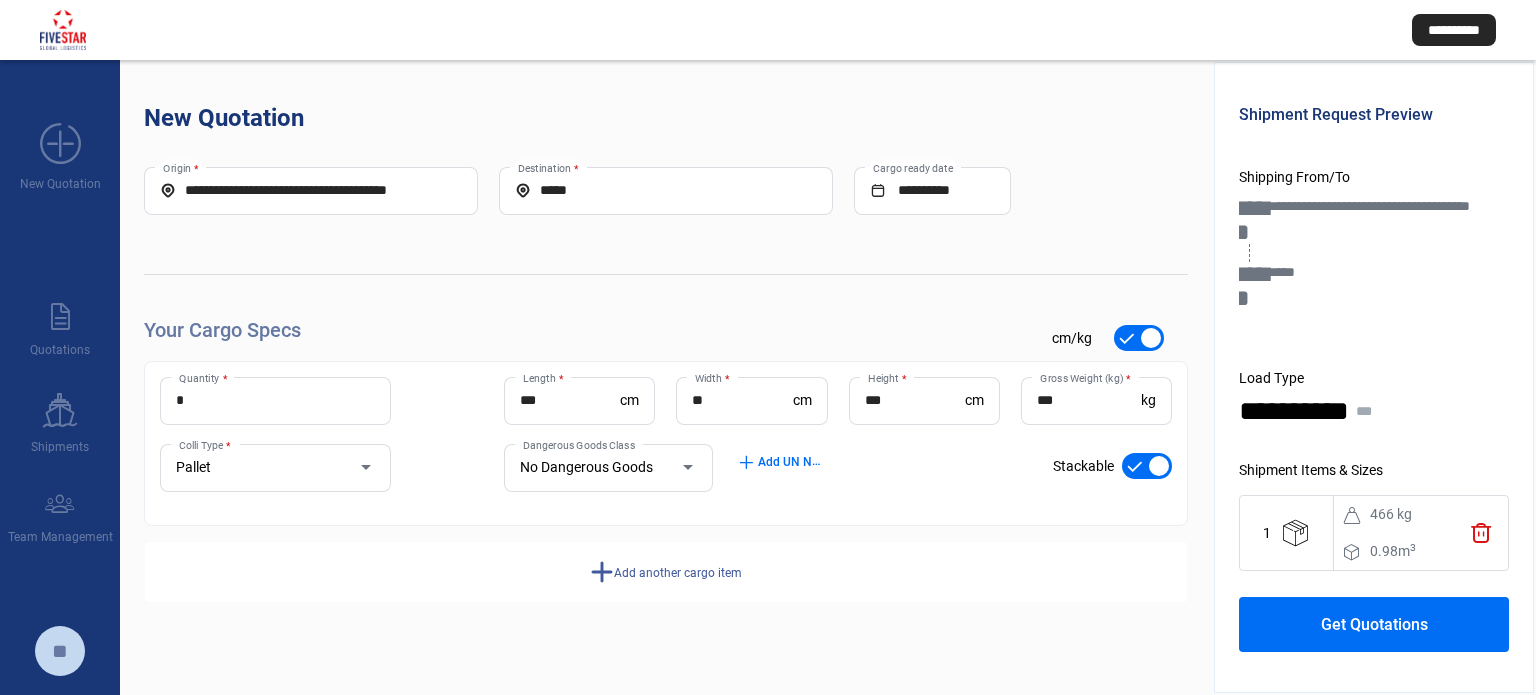 click on "Get Quotations" at bounding box center [1374, 624] 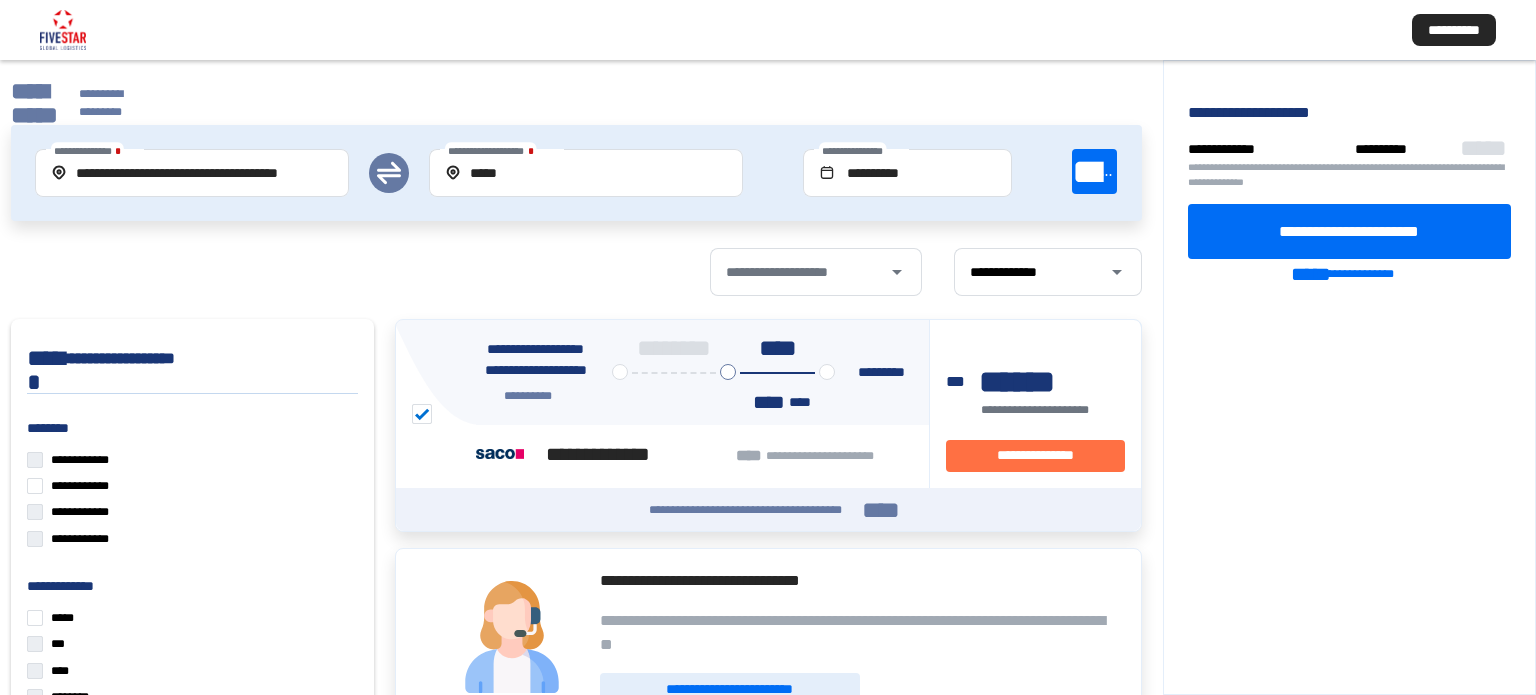 click on "**********" at bounding box center [1349, 230] 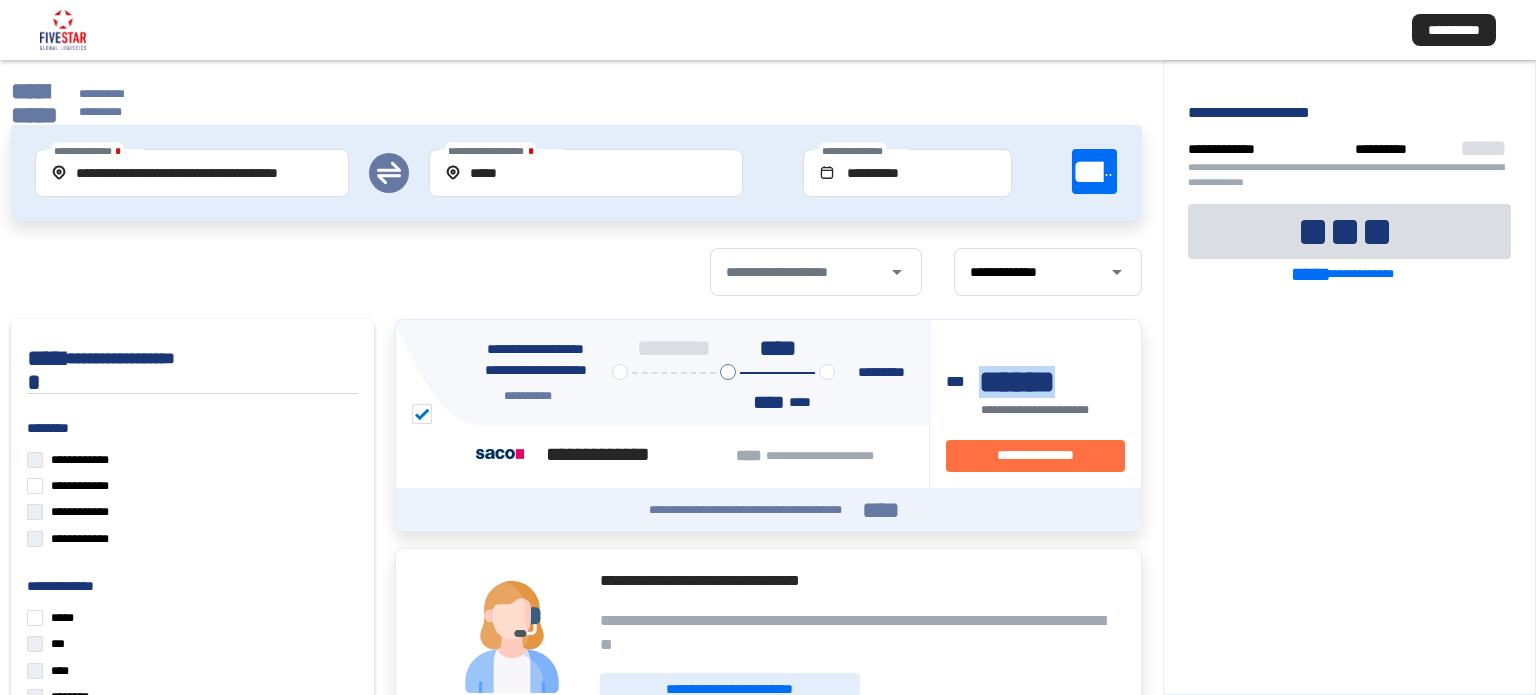 drag, startPoint x: 976, startPoint y: 378, endPoint x: 1087, endPoint y: 379, distance: 111.0045 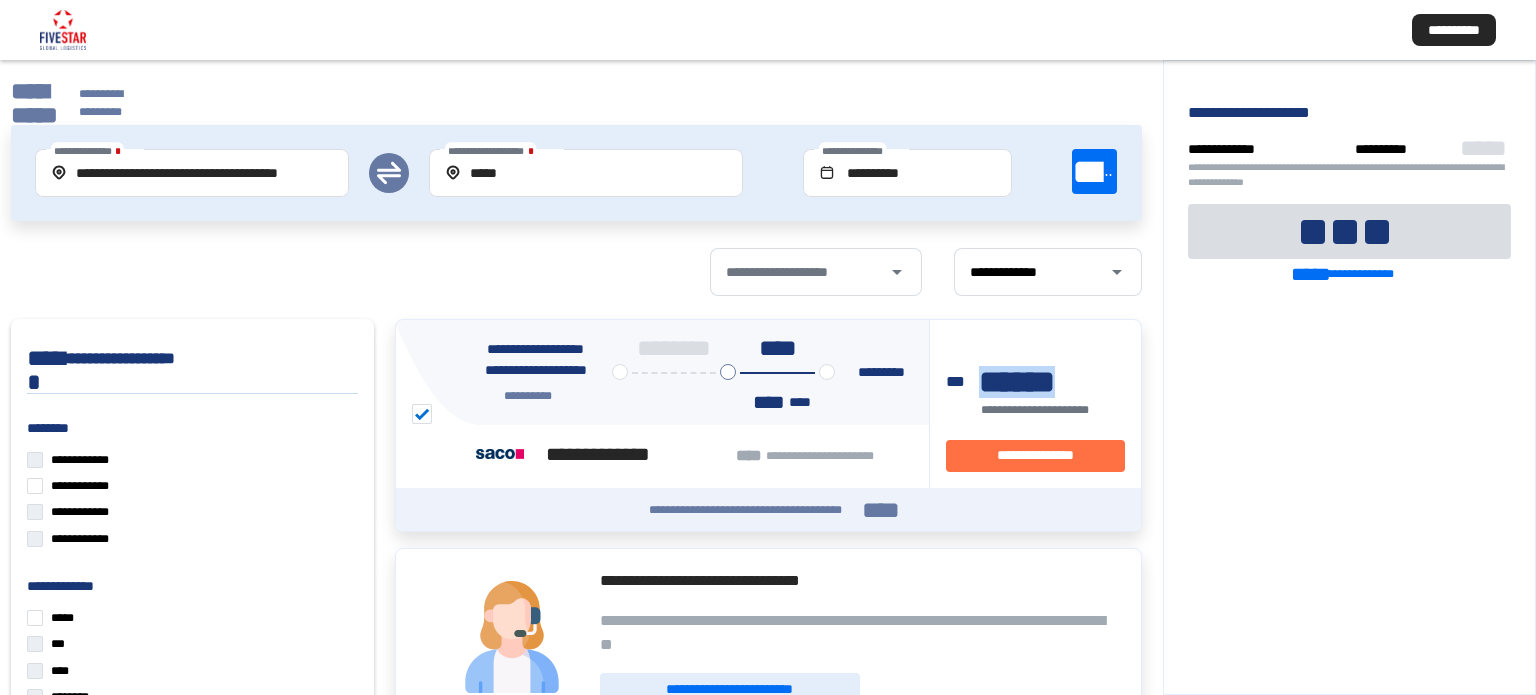 click on "*** ******" at bounding box center (1035, 376) 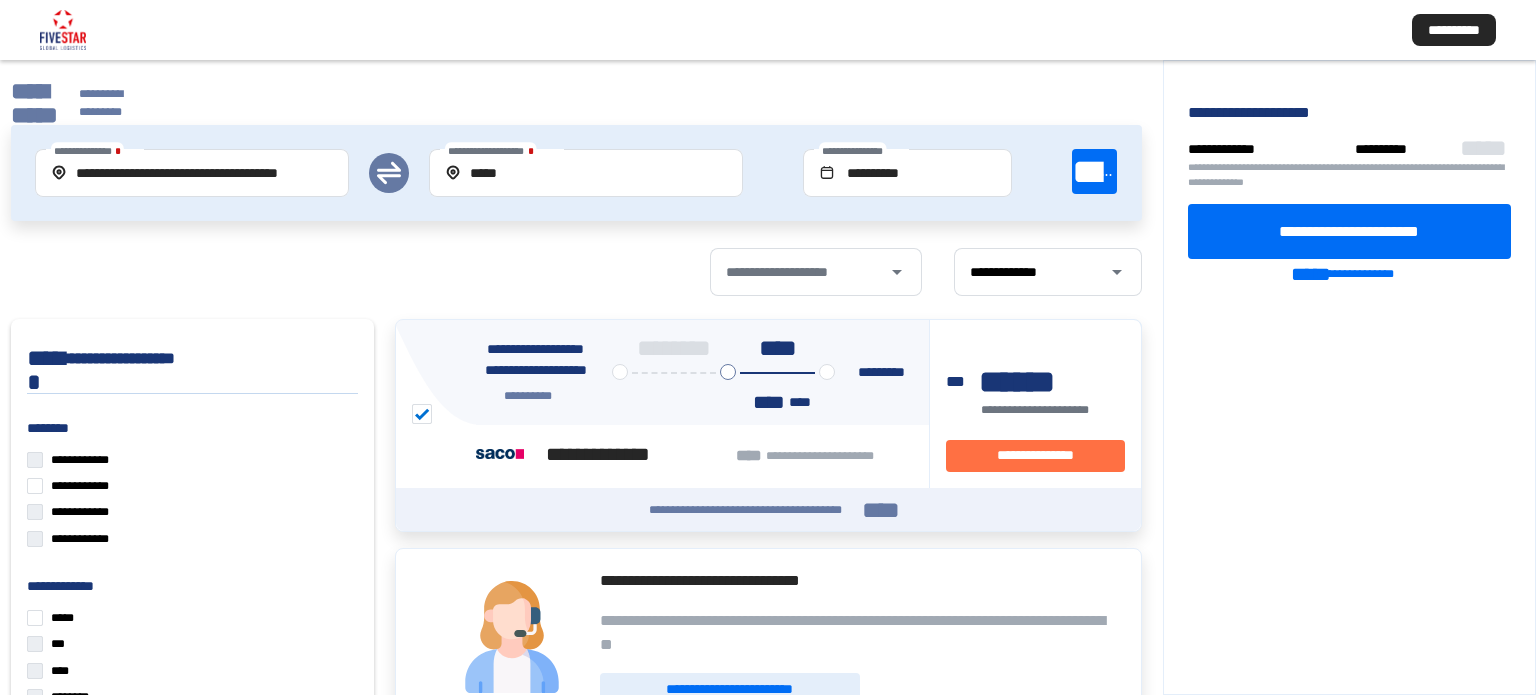 click on "**********" at bounding box center (860, 581) 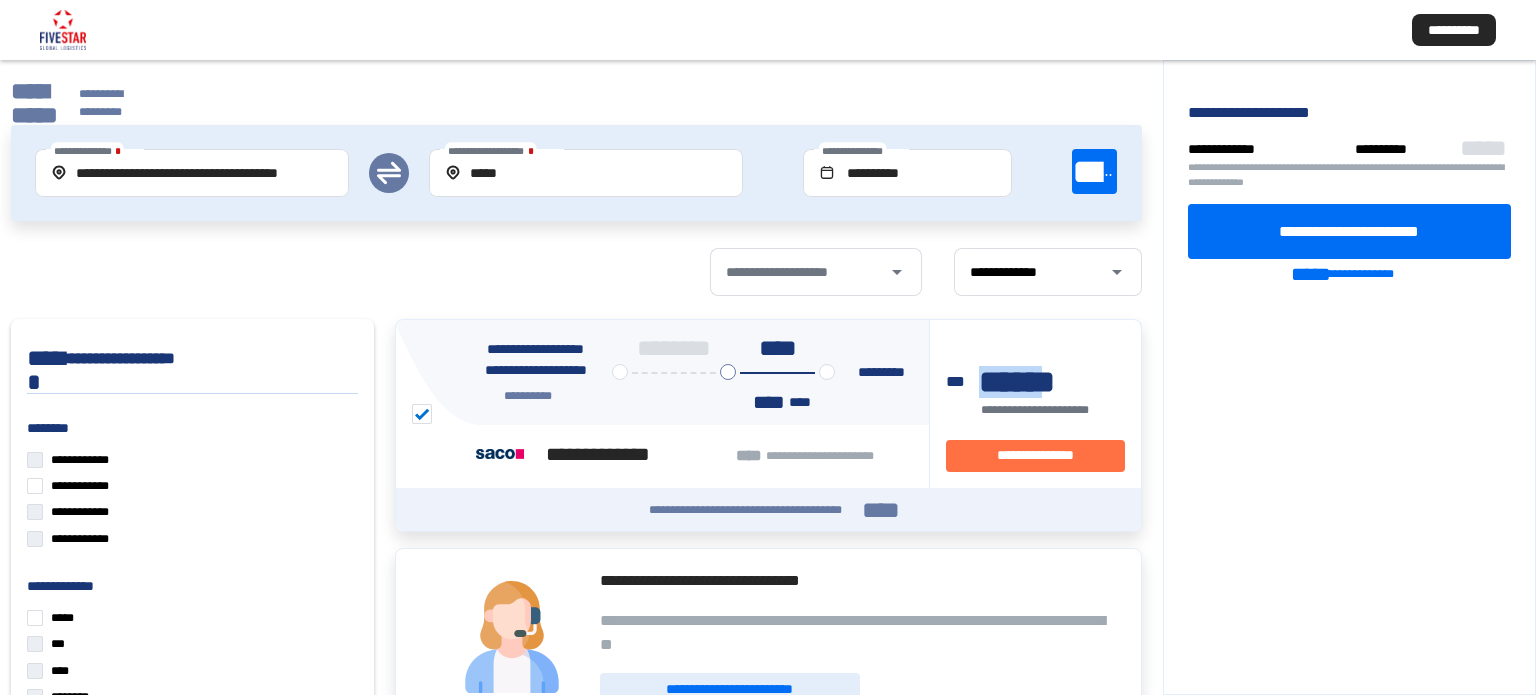 click on "******" at bounding box center [1029, 382] 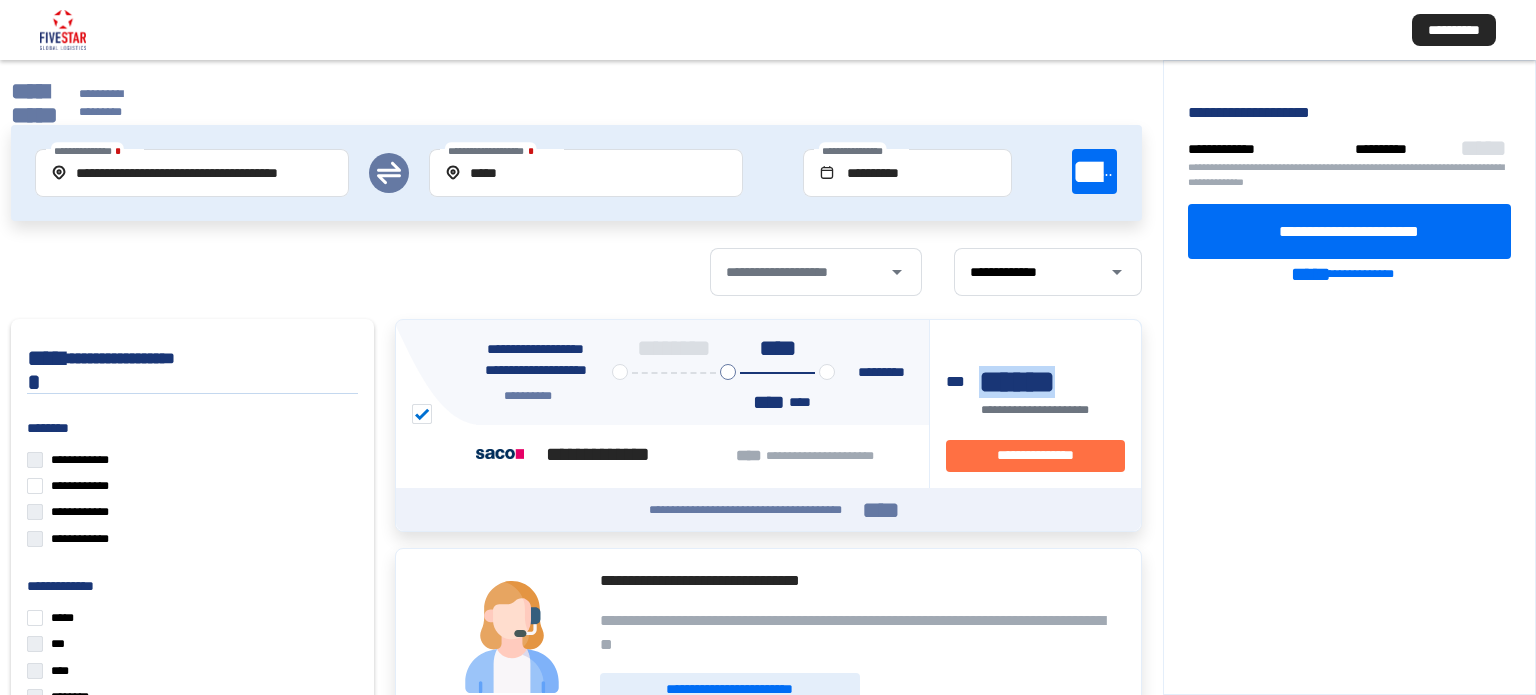 drag, startPoint x: 1084, startPoint y: 376, endPoint x: 980, endPoint y: 381, distance: 104.120125 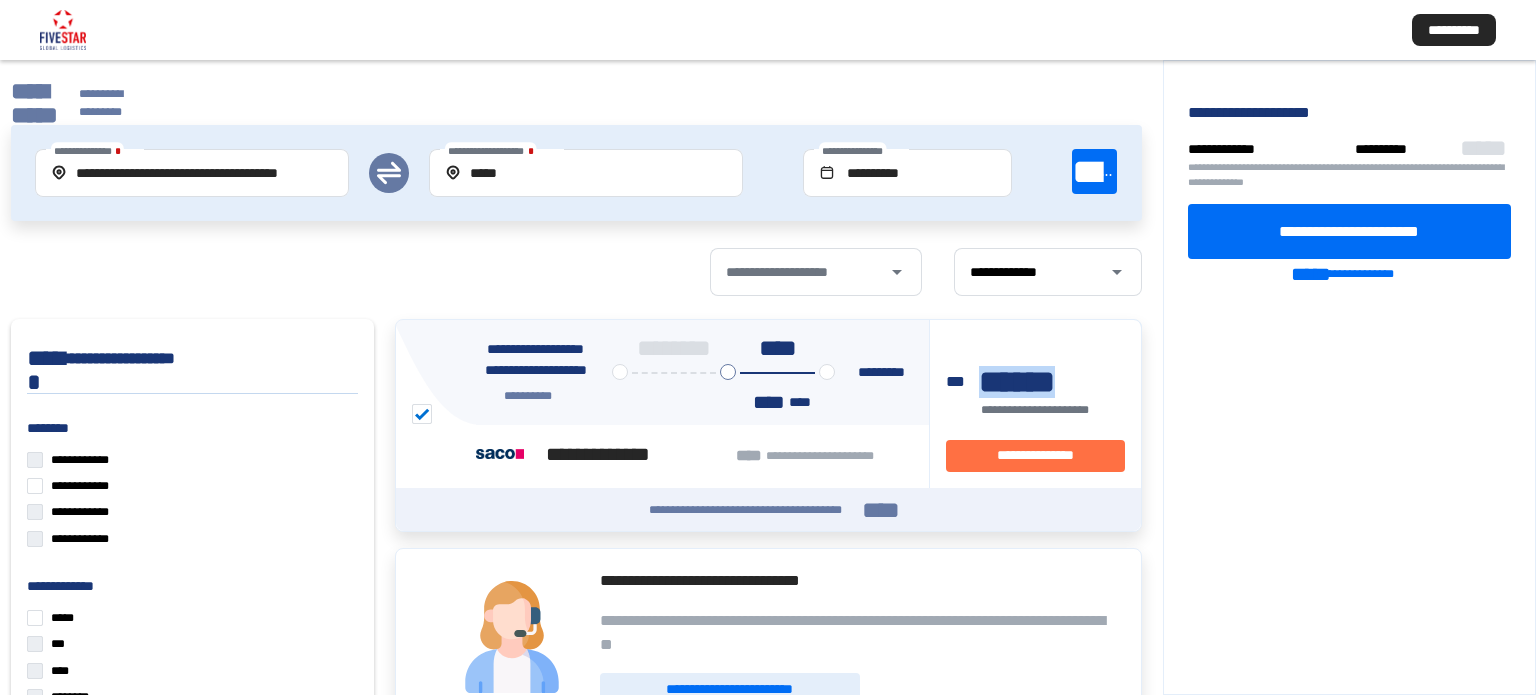 click on "*** ******" at bounding box center (1035, 376) 